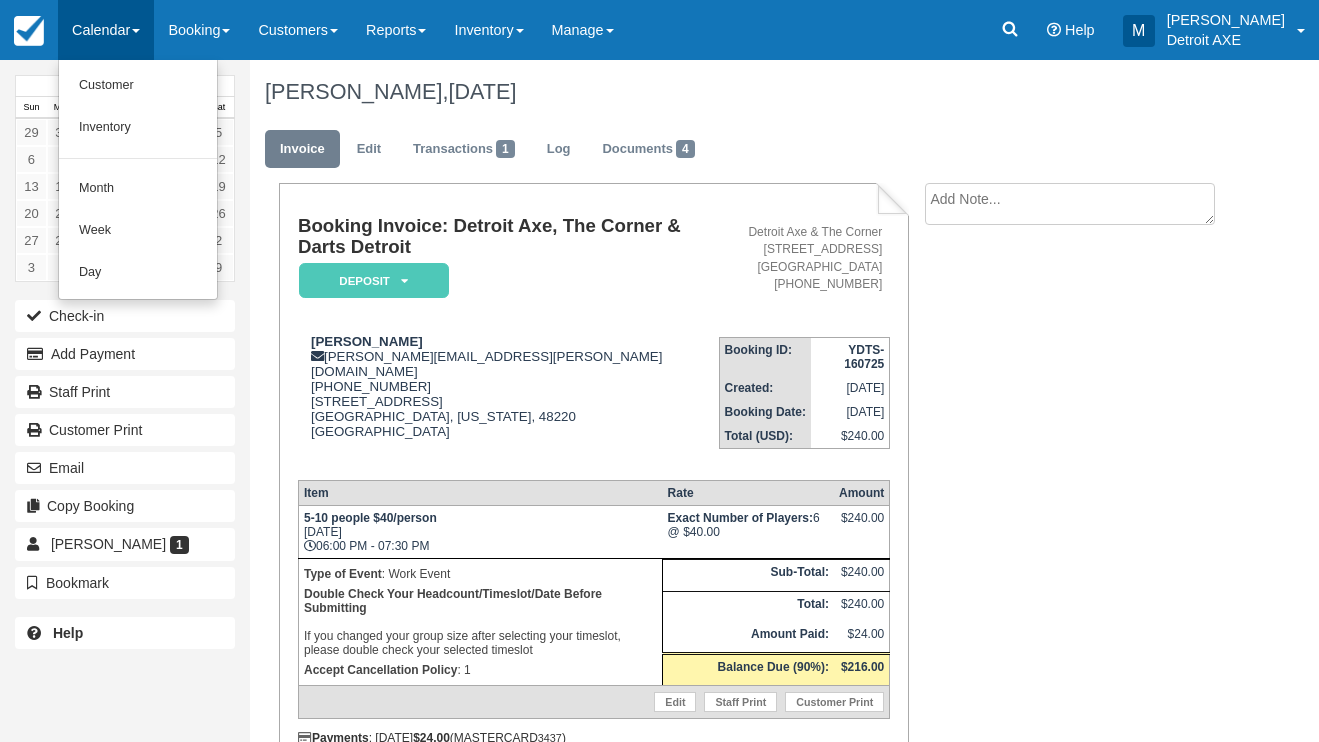 scroll, scrollTop: 0, scrollLeft: 0, axis: both 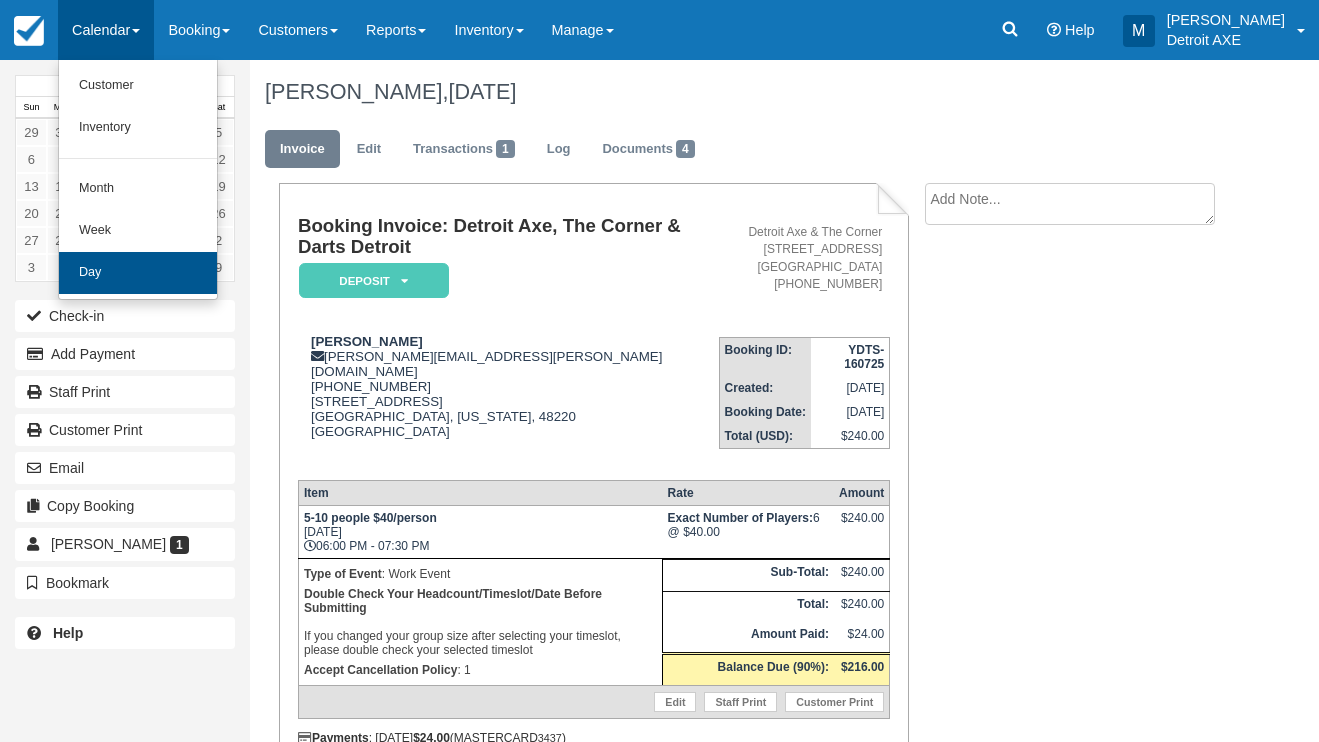 click on "Day" at bounding box center [138, 273] 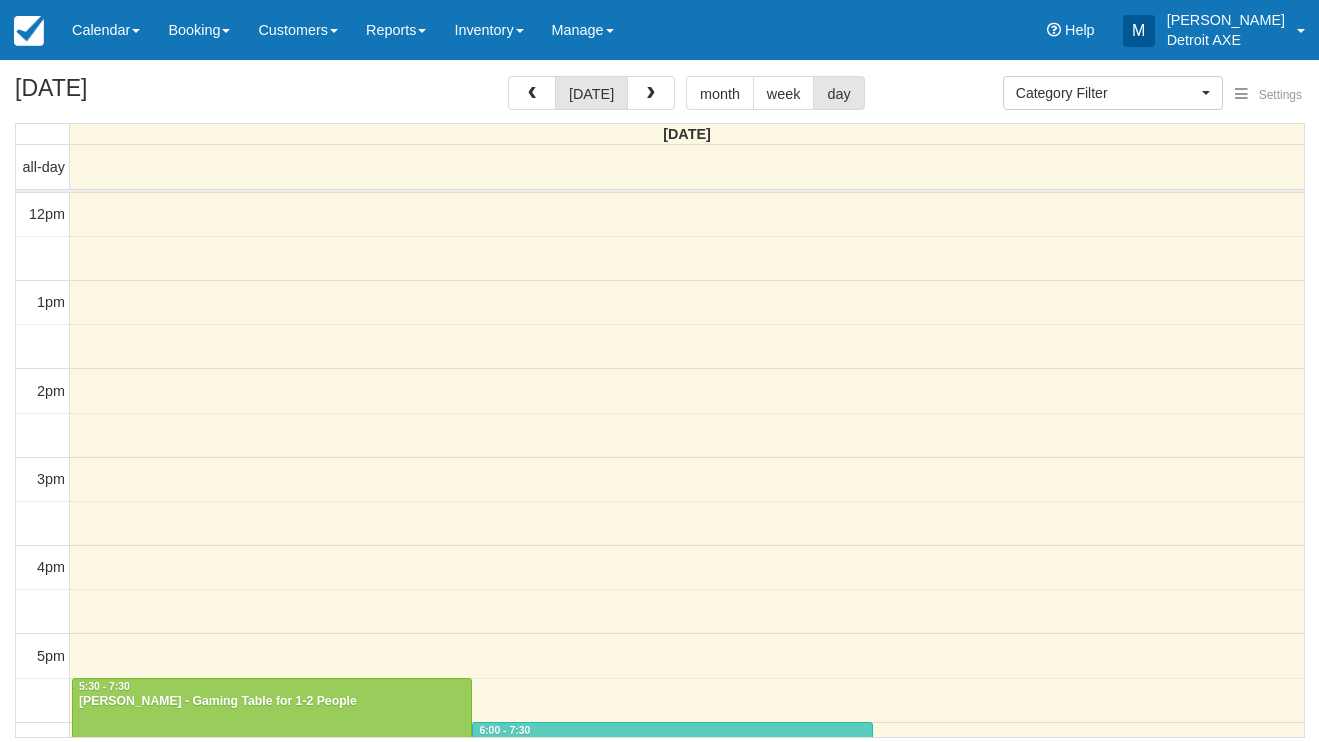 select 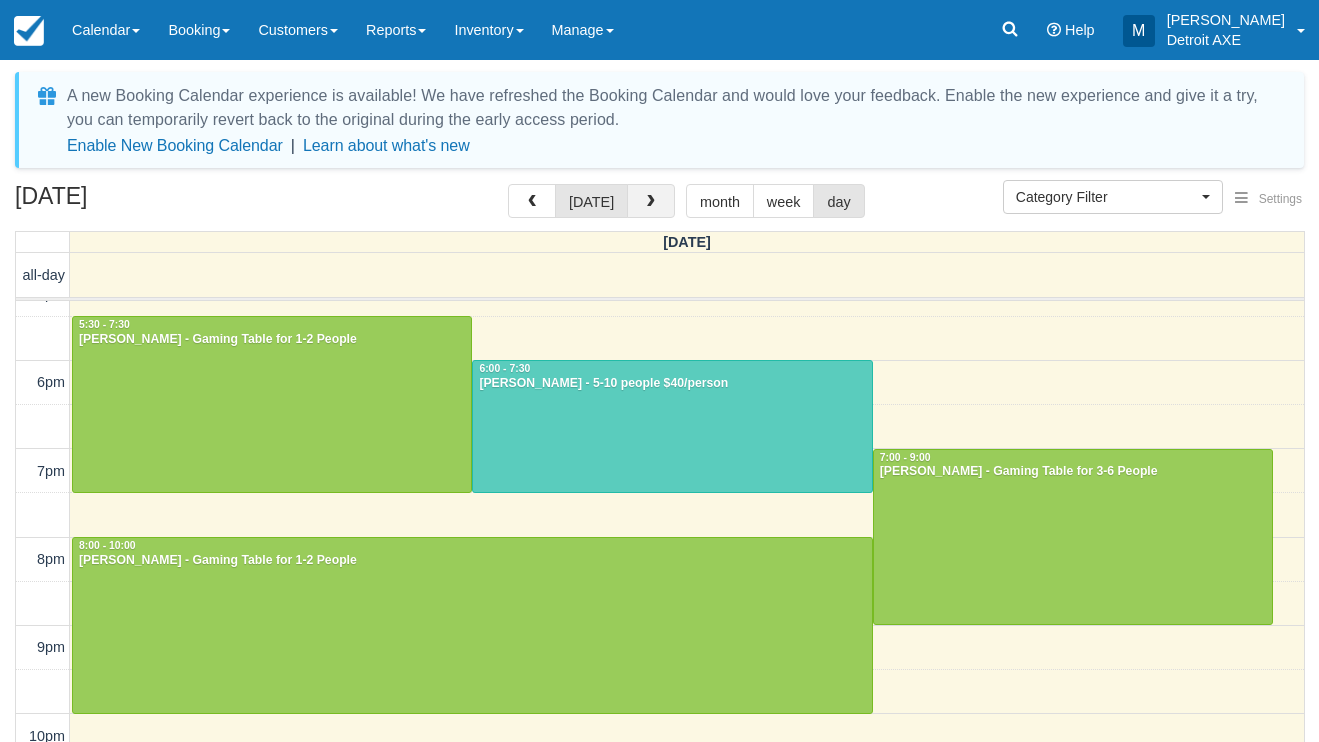 click at bounding box center [651, 201] 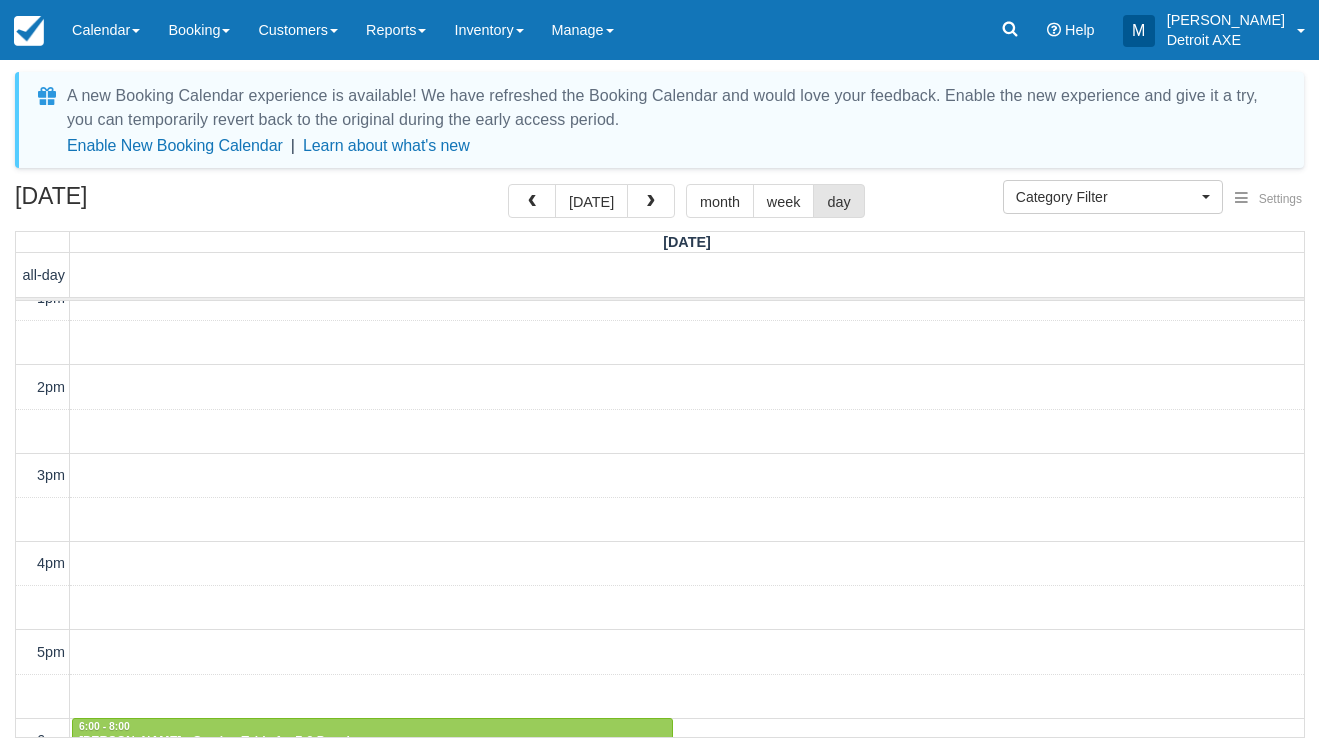 scroll, scrollTop: 99, scrollLeft: 0, axis: vertical 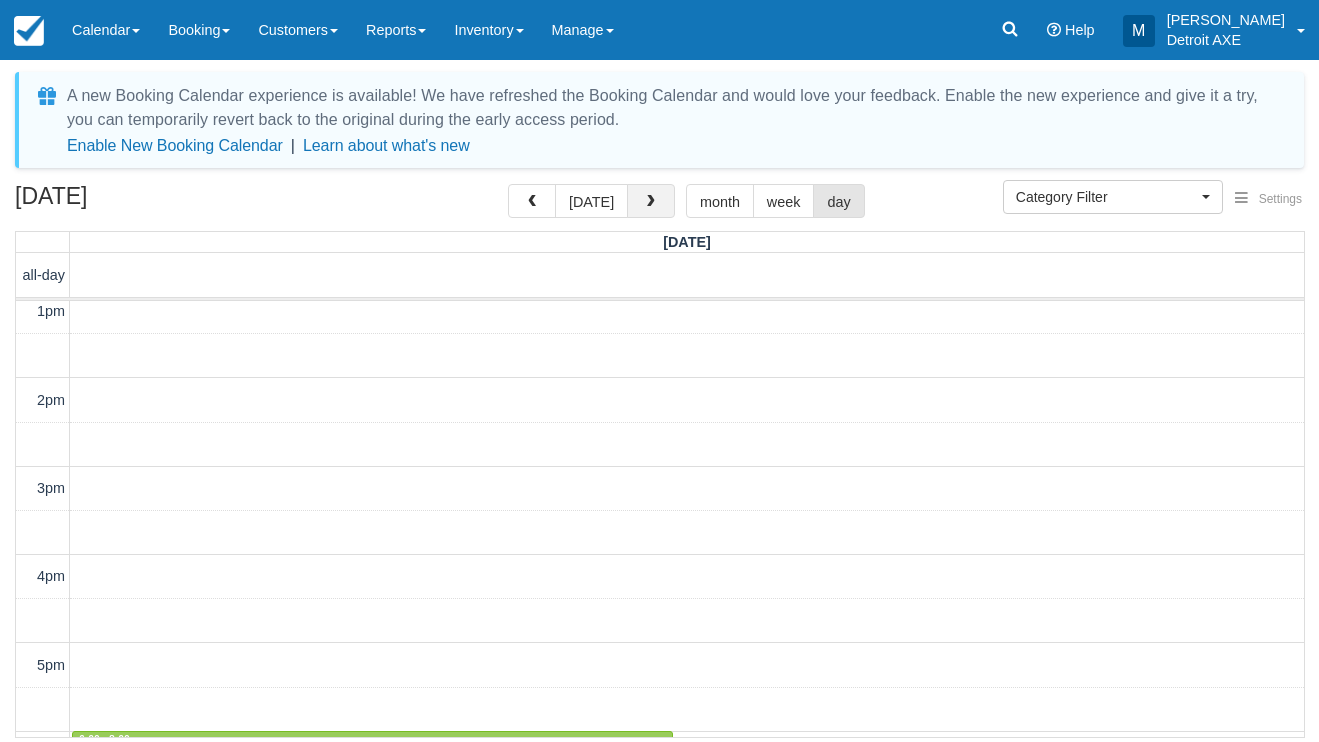click at bounding box center [651, 202] 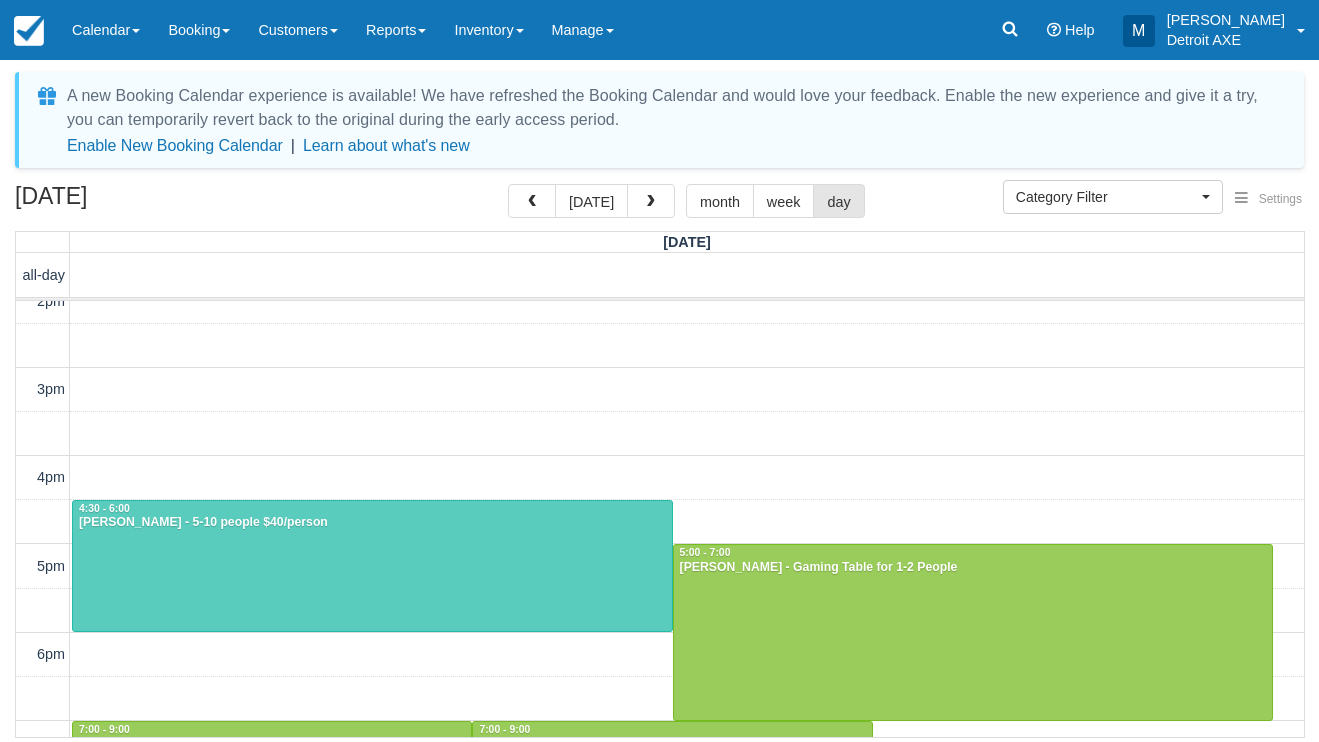 scroll, scrollTop: 175, scrollLeft: 0, axis: vertical 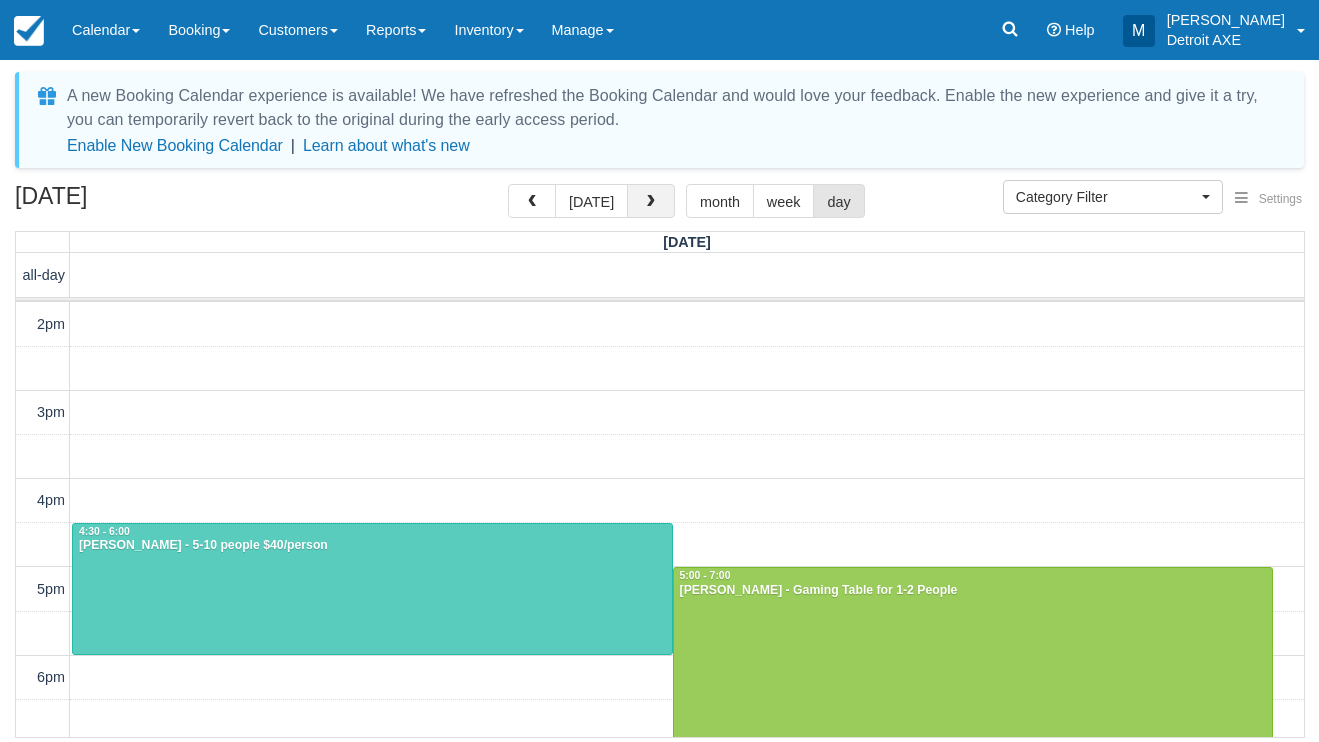click at bounding box center [651, 202] 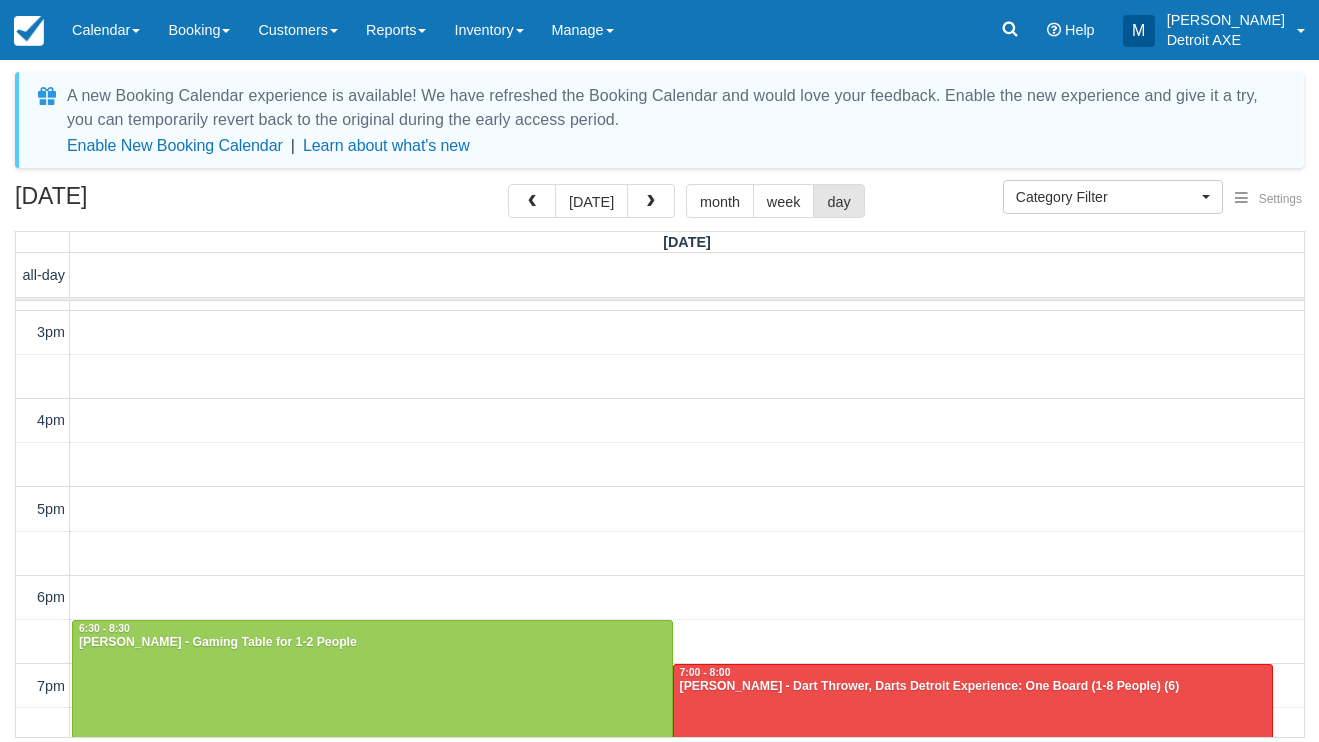 scroll, scrollTop: 237, scrollLeft: 0, axis: vertical 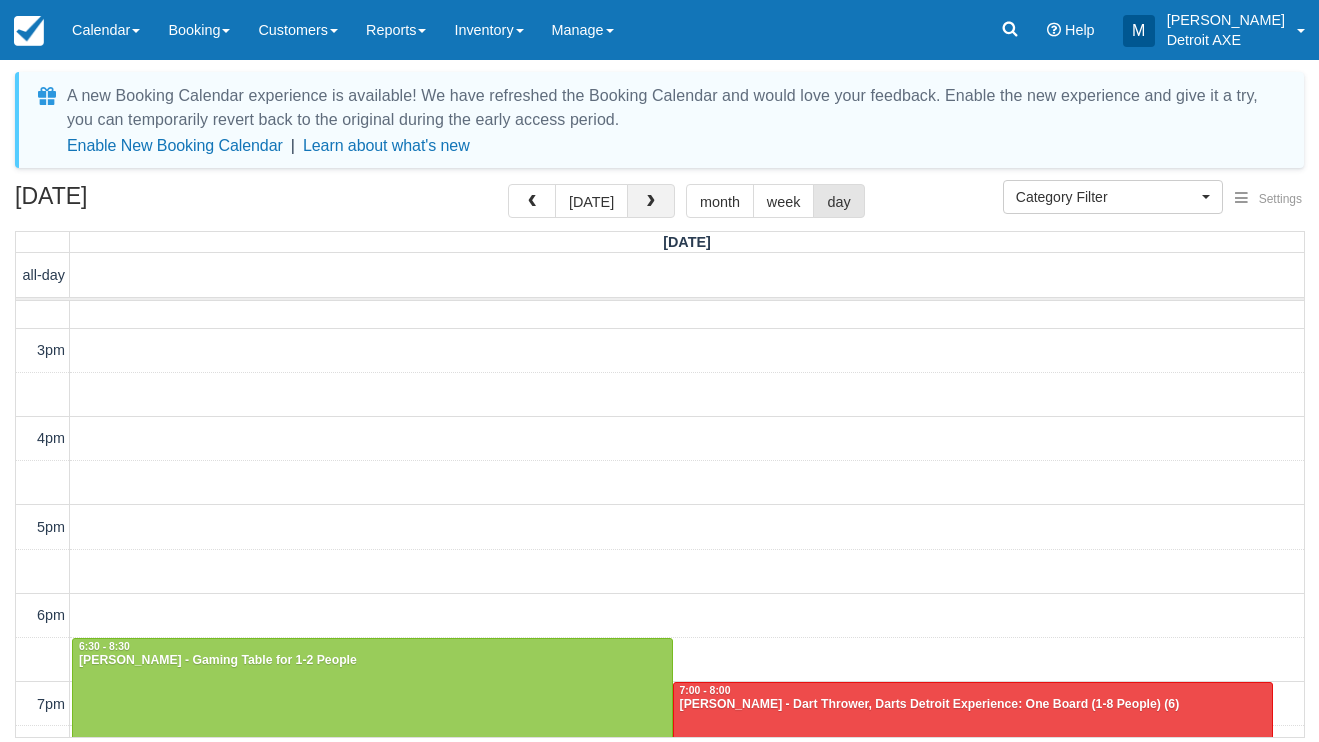 click at bounding box center (651, 201) 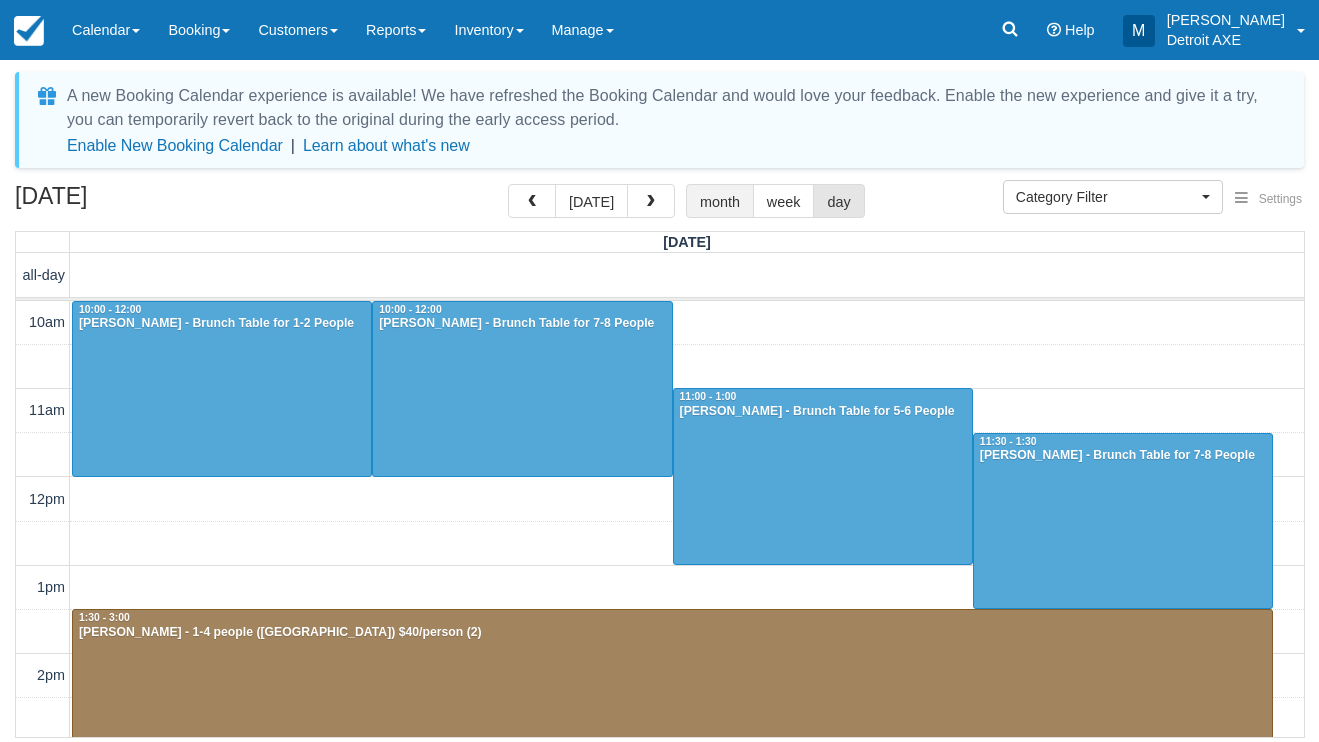 scroll, scrollTop: 0, scrollLeft: 0, axis: both 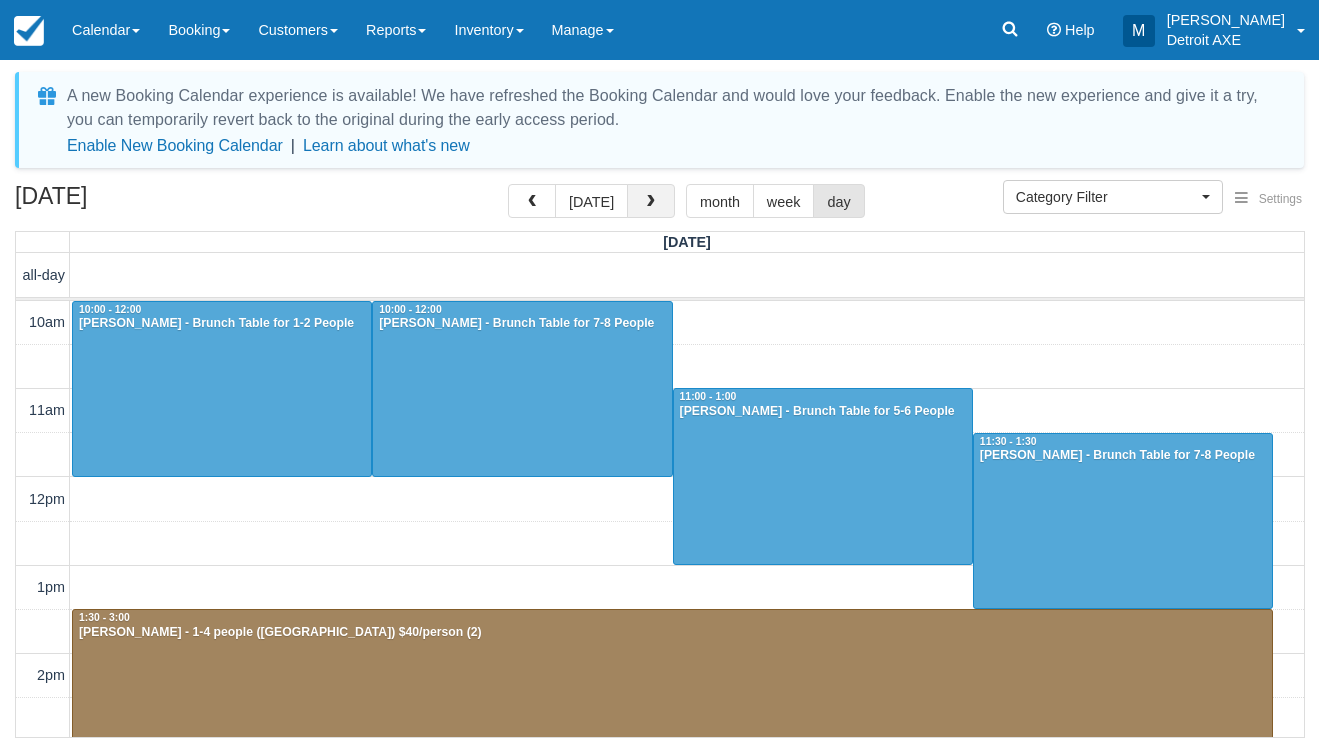 click at bounding box center [651, 201] 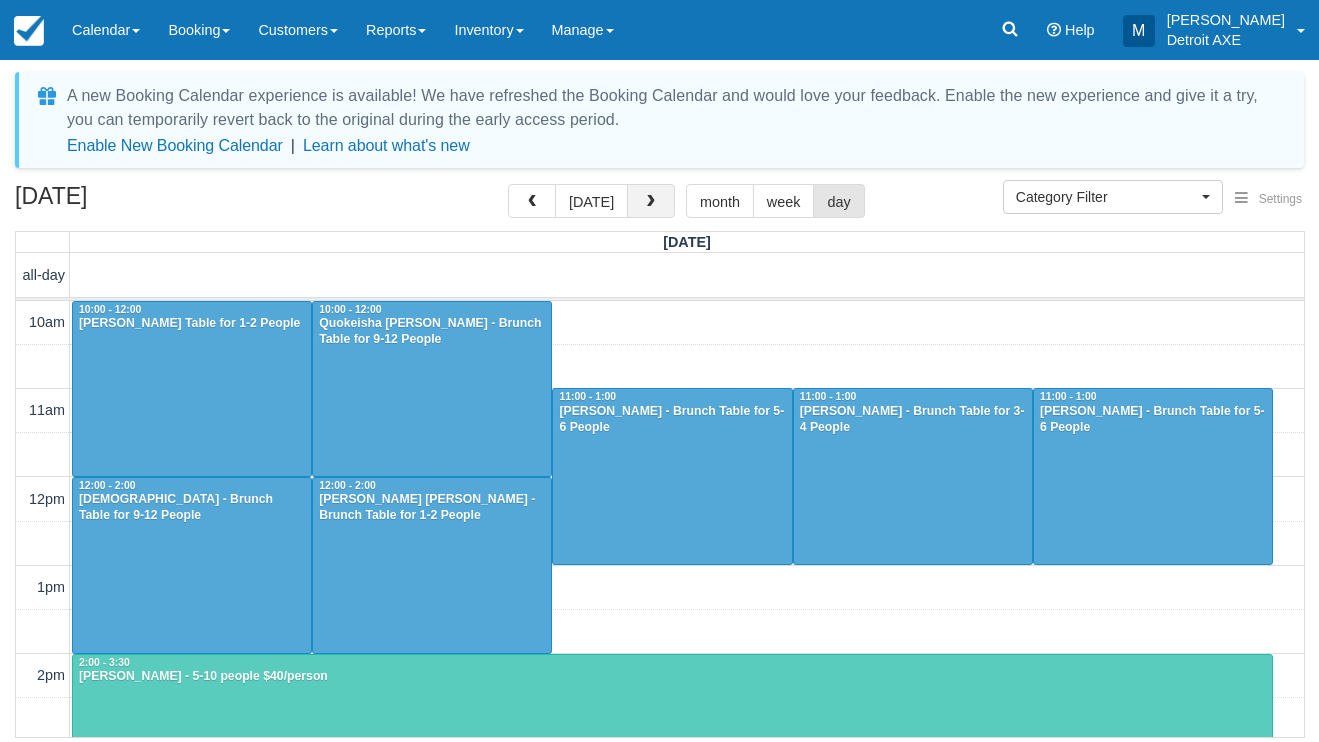 scroll, scrollTop: 755, scrollLeft: 0, axis: vertical 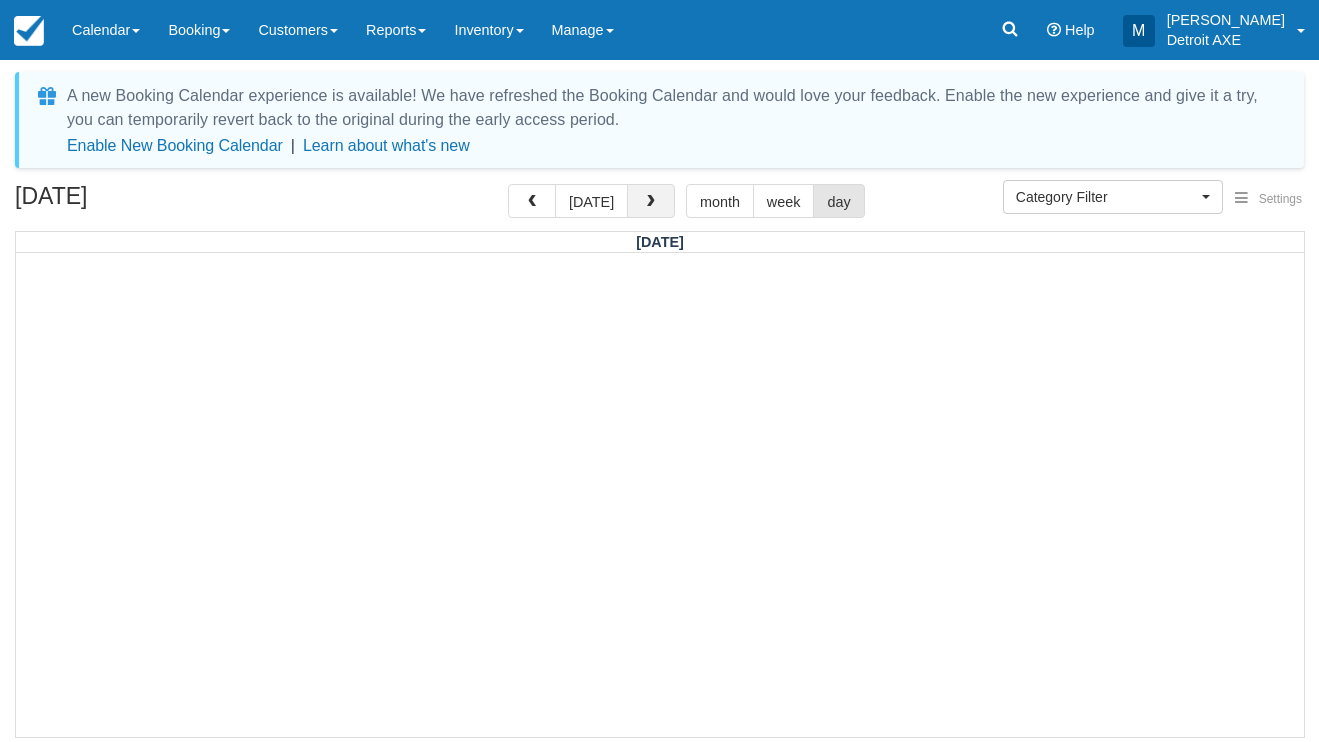 click at bounding box center (651, 202) 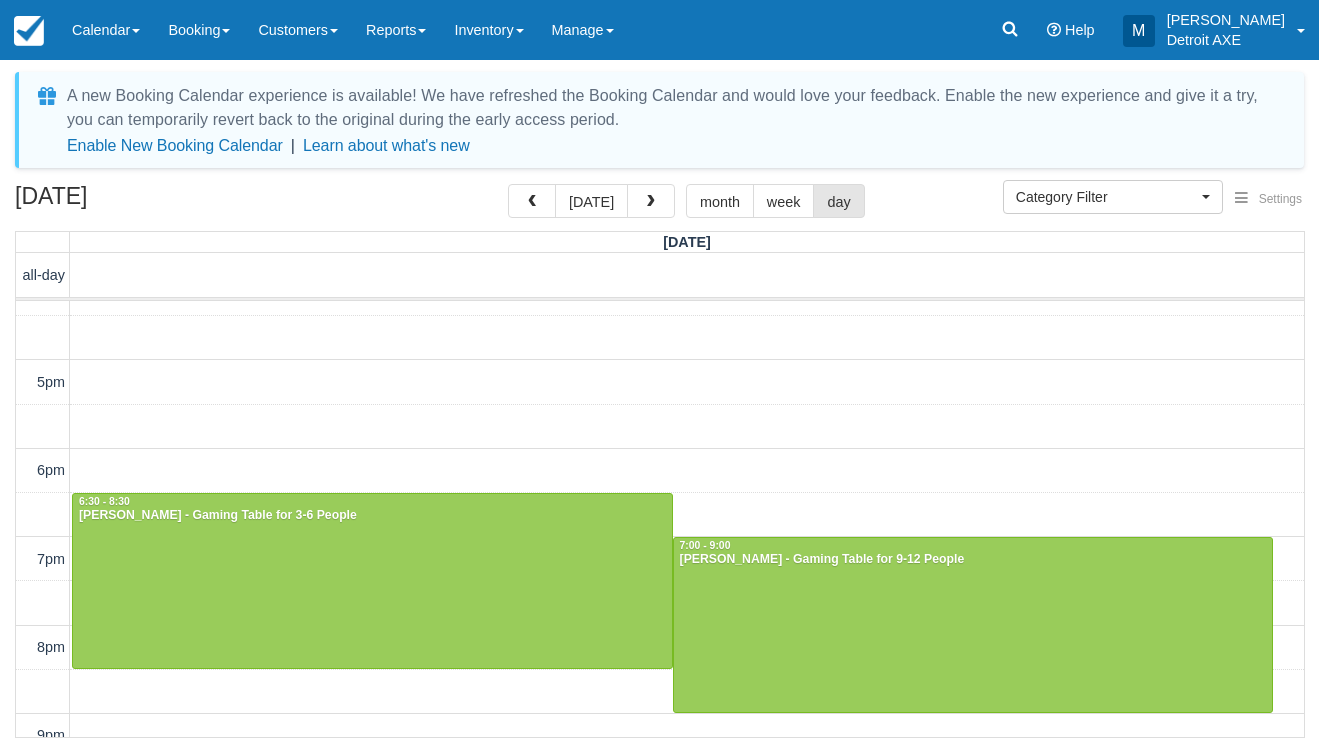 scroll, scrollTop: 380, scrollLeft: 0, axis: vertical 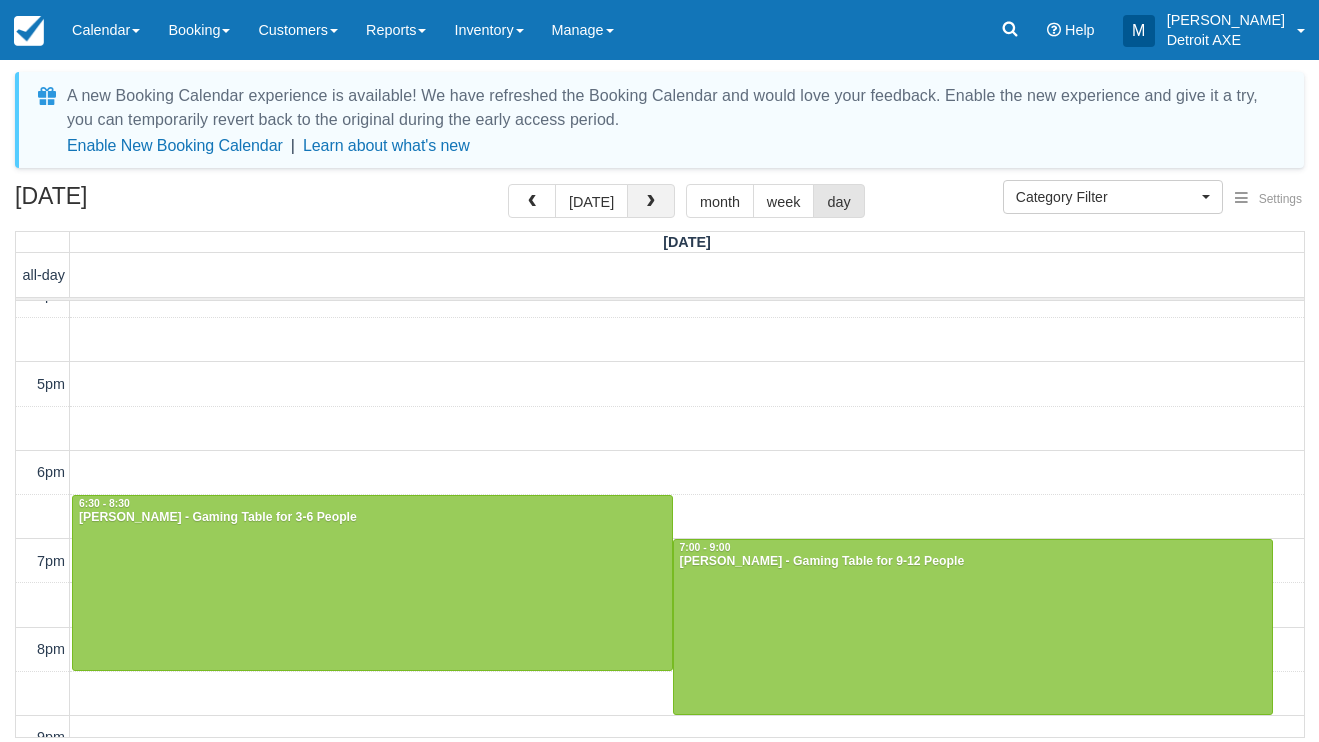 click at bounding box center [651, 202] 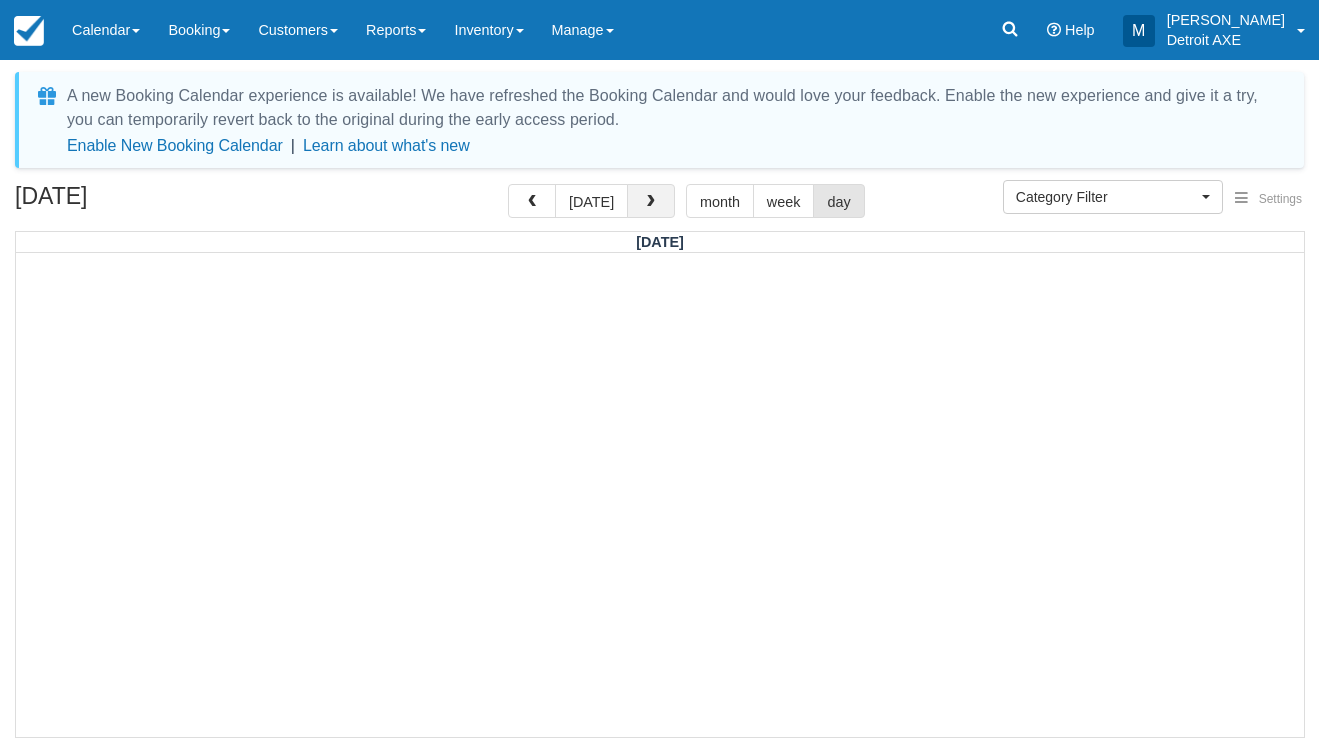 click at bounding box center [651, 201] 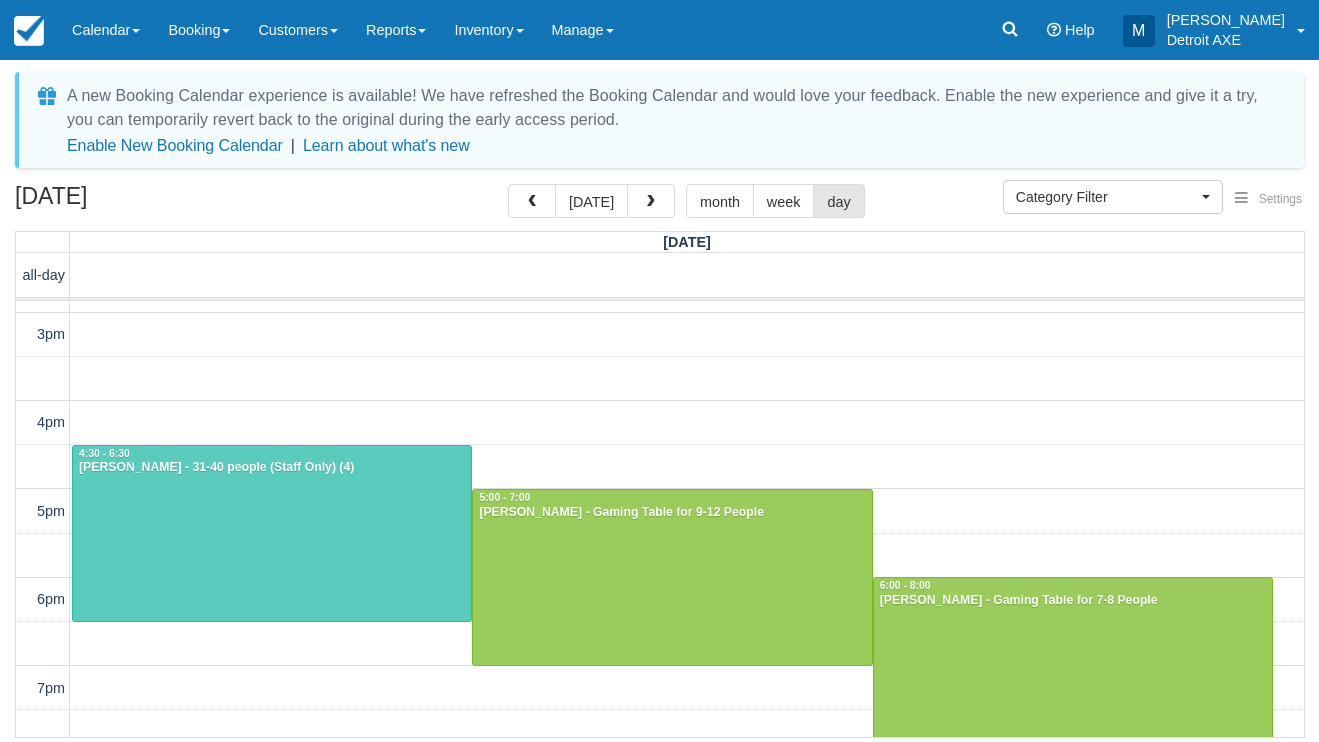 scroll, scrollTop: 257, scrollLeft: 0, axis: vertical 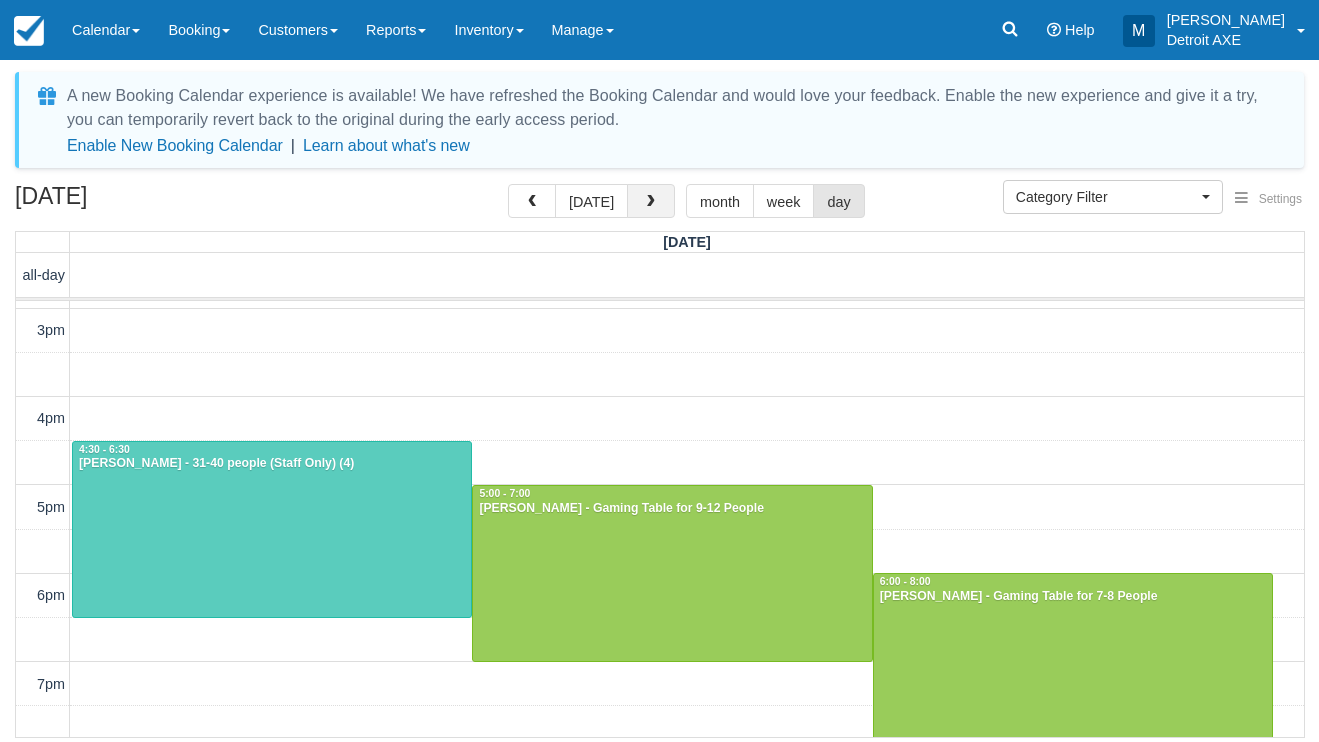 click at bounding box center (651, 202) 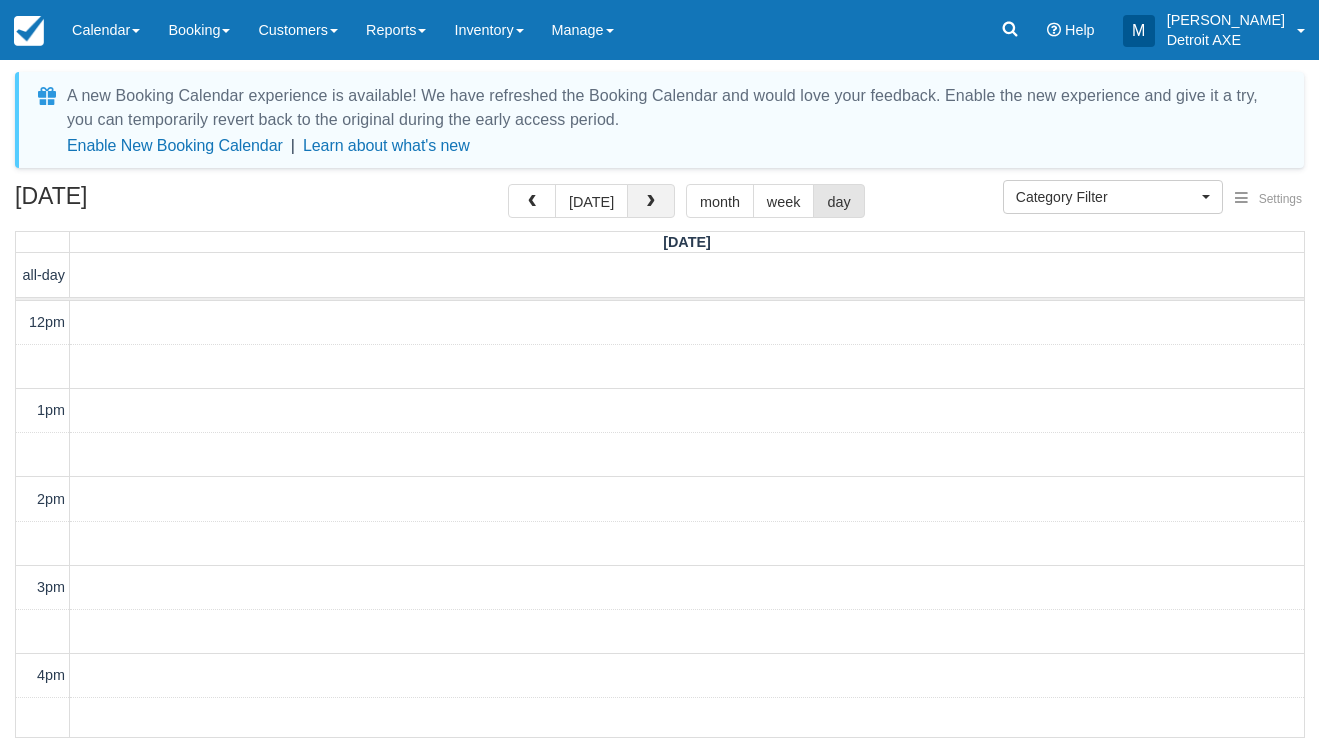 scroll, scrollTop: 578, scrollLeft: 0, axis: vertical 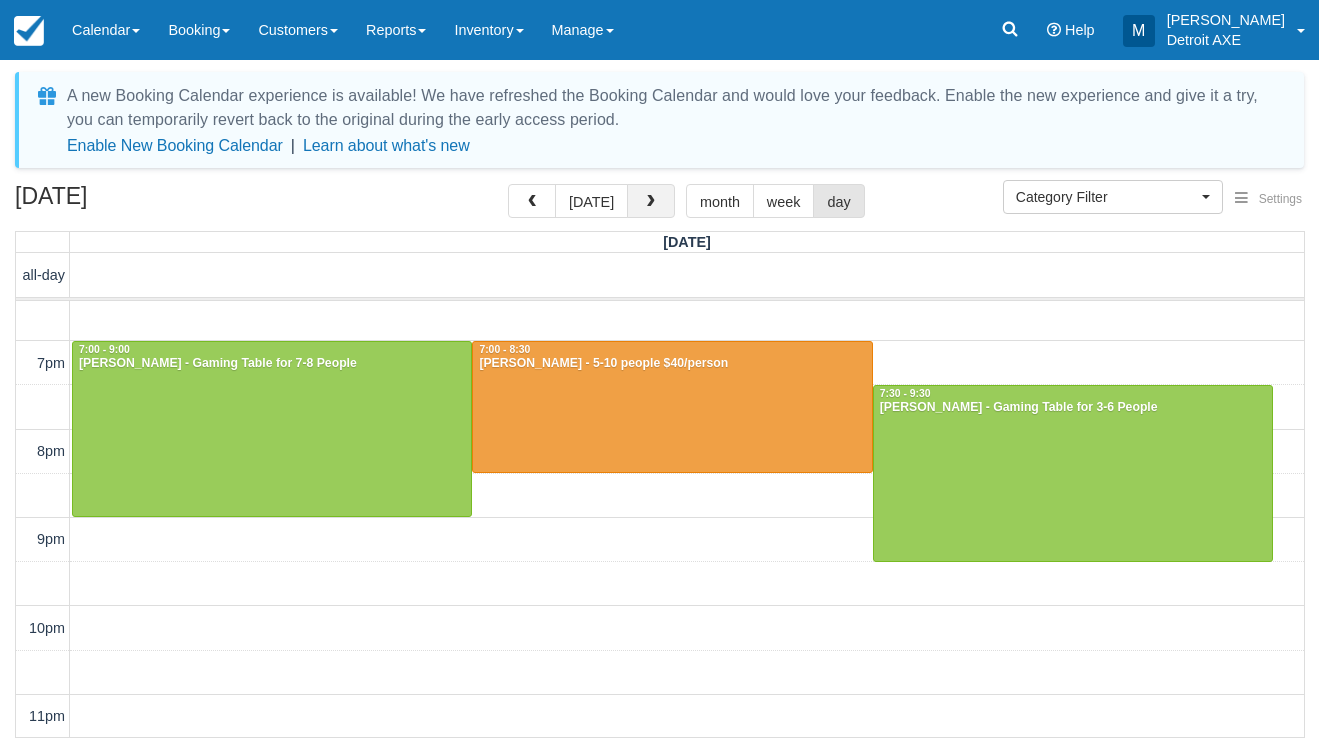 click at bounding box center [651, 202] 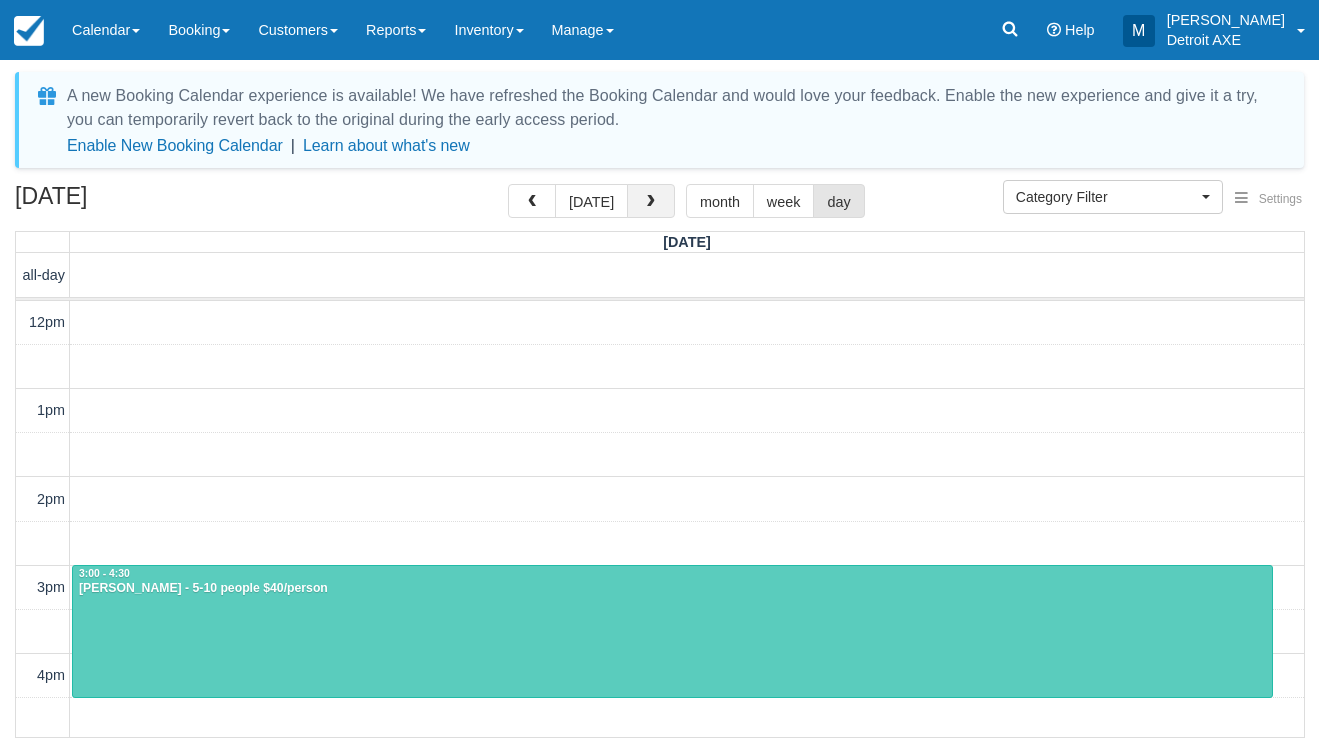 scroll, scrollTop: 578, scrollLeft: 0, axis: vertical 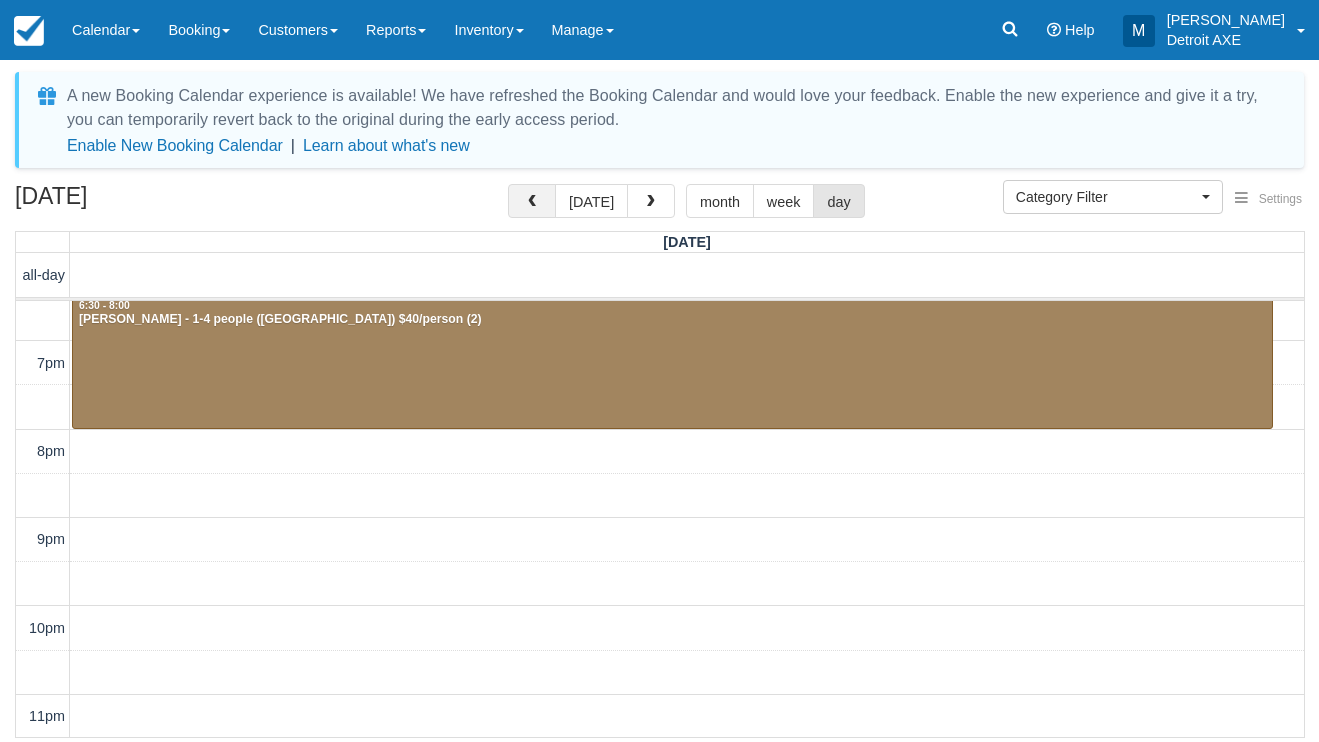 click at bounding box center [532, 201] 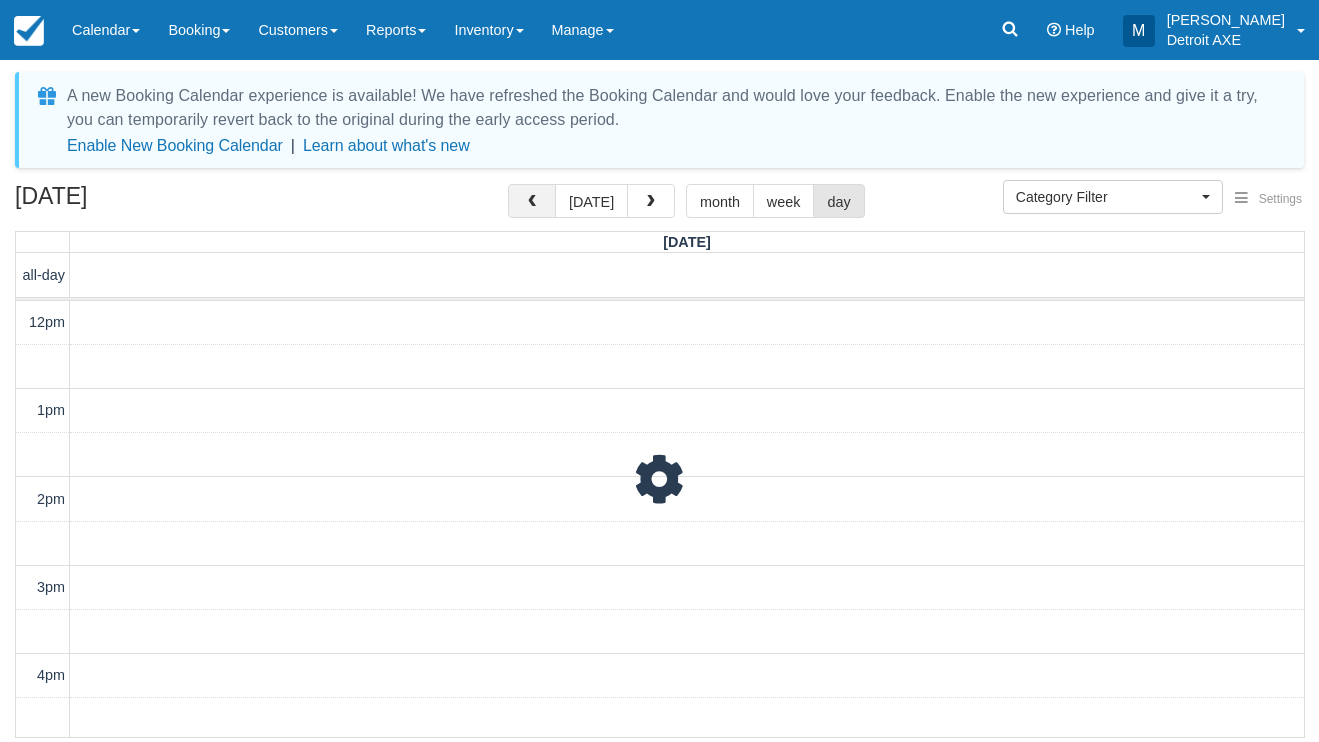 scroll, scrollTop: 578, scrollLeft: 0, axis: vertical 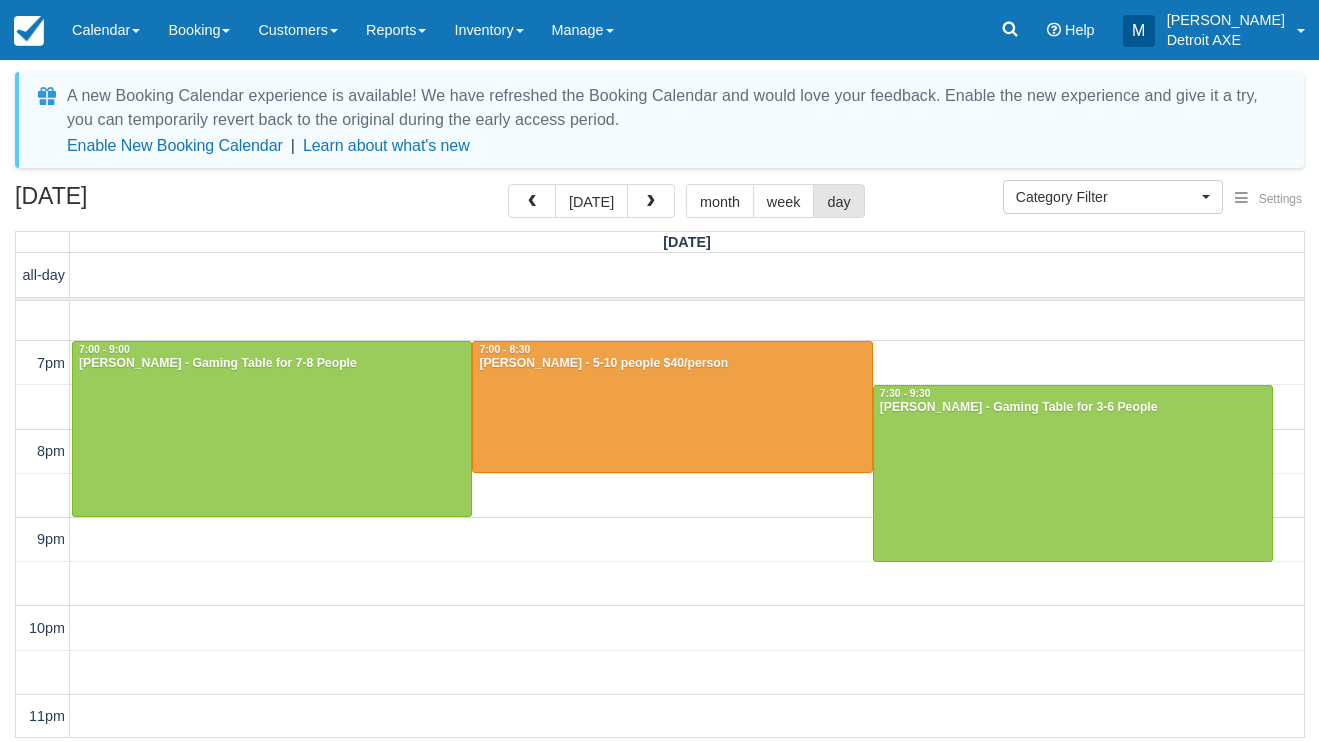 click at bounding box center [1073, 473] 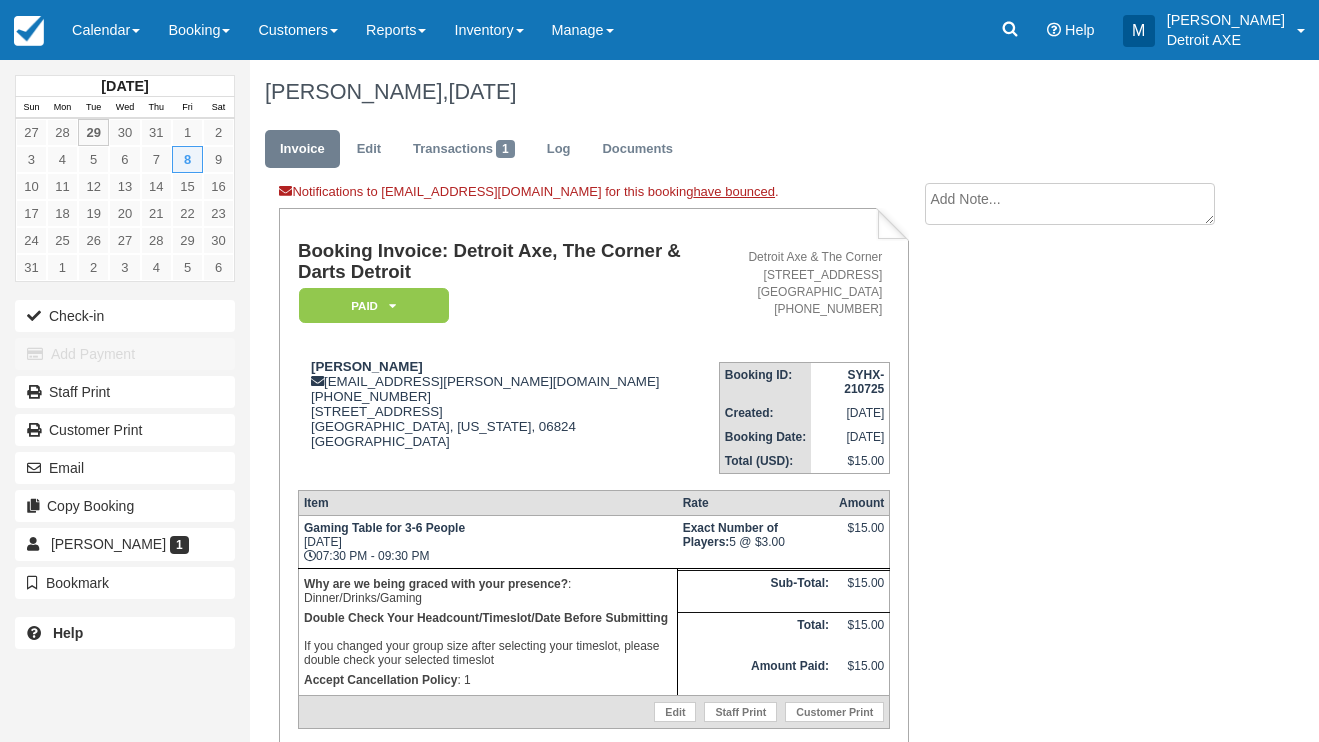 scroll, scrollTop: 0, scrollLeft: 0, axis: both 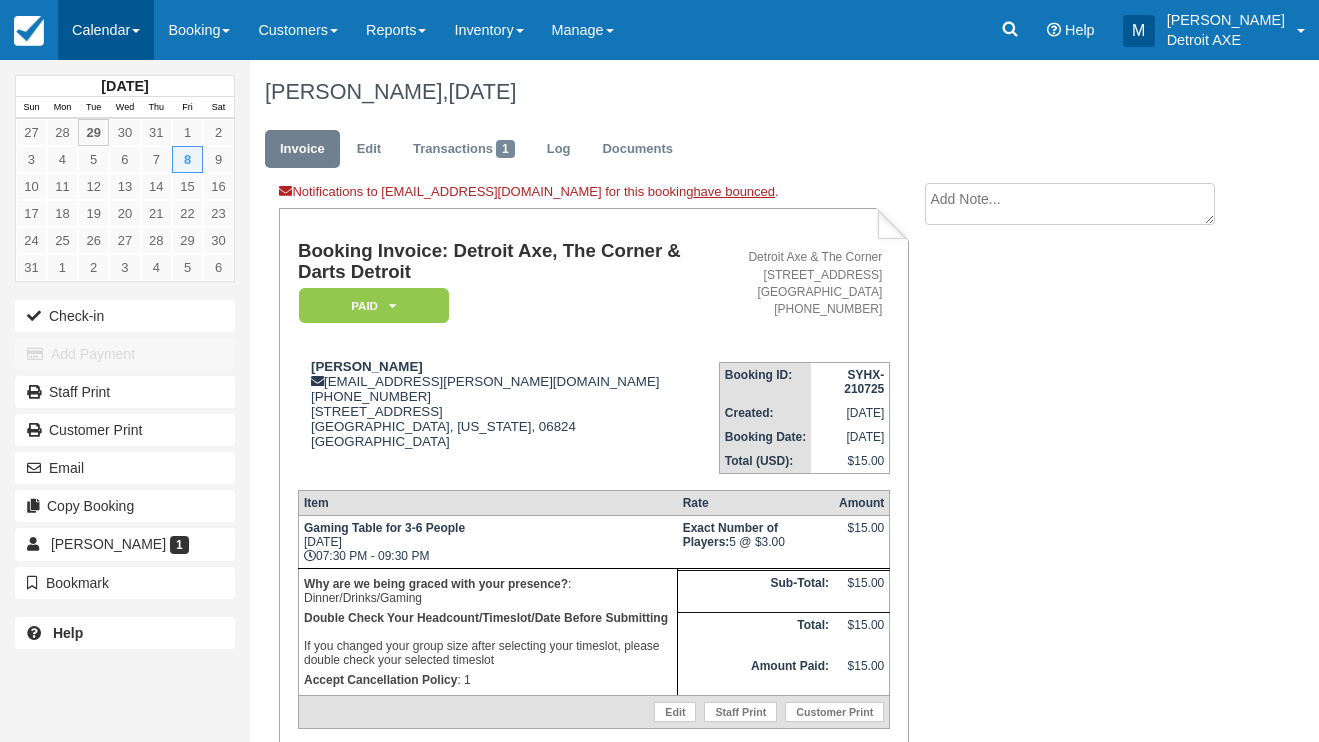 click on "Calendar" at bounding box center (106, 30) 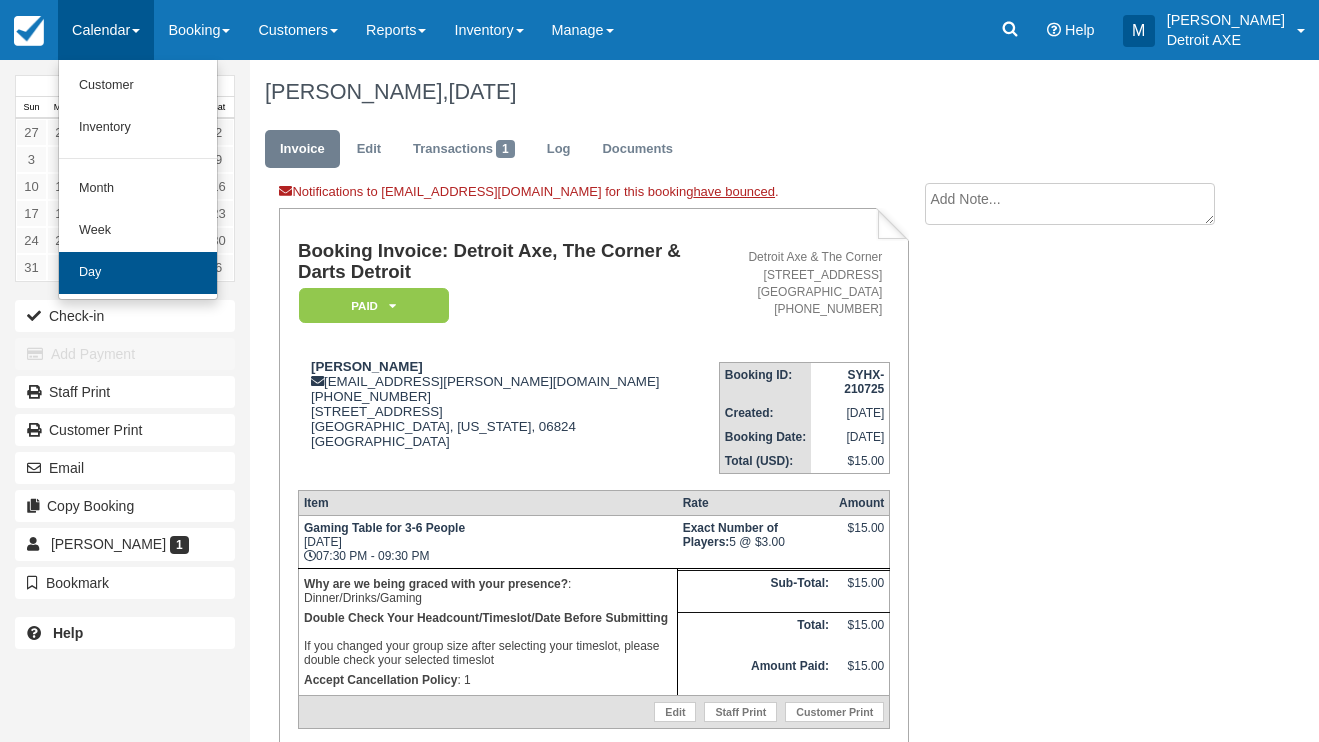 click on "Day" at bounding box center [138, 273] 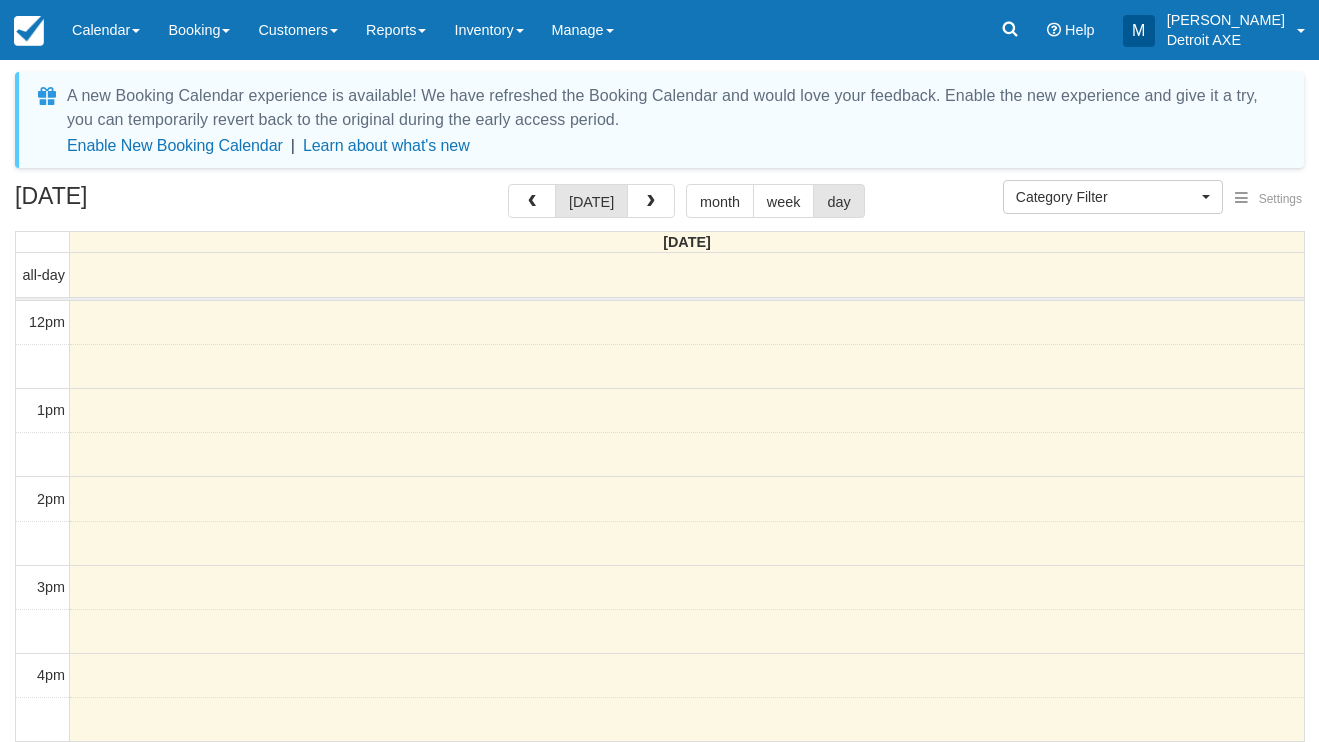 select 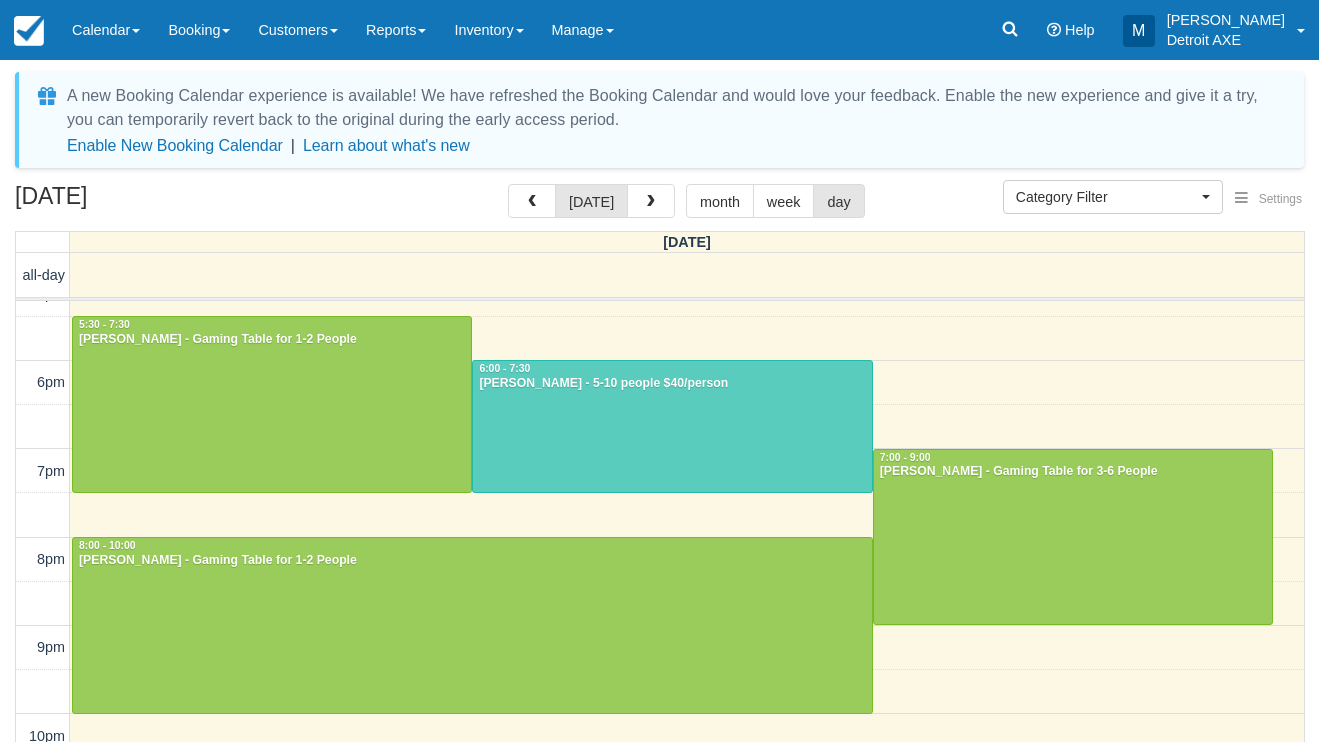 click at bounding box center [1073, 537] 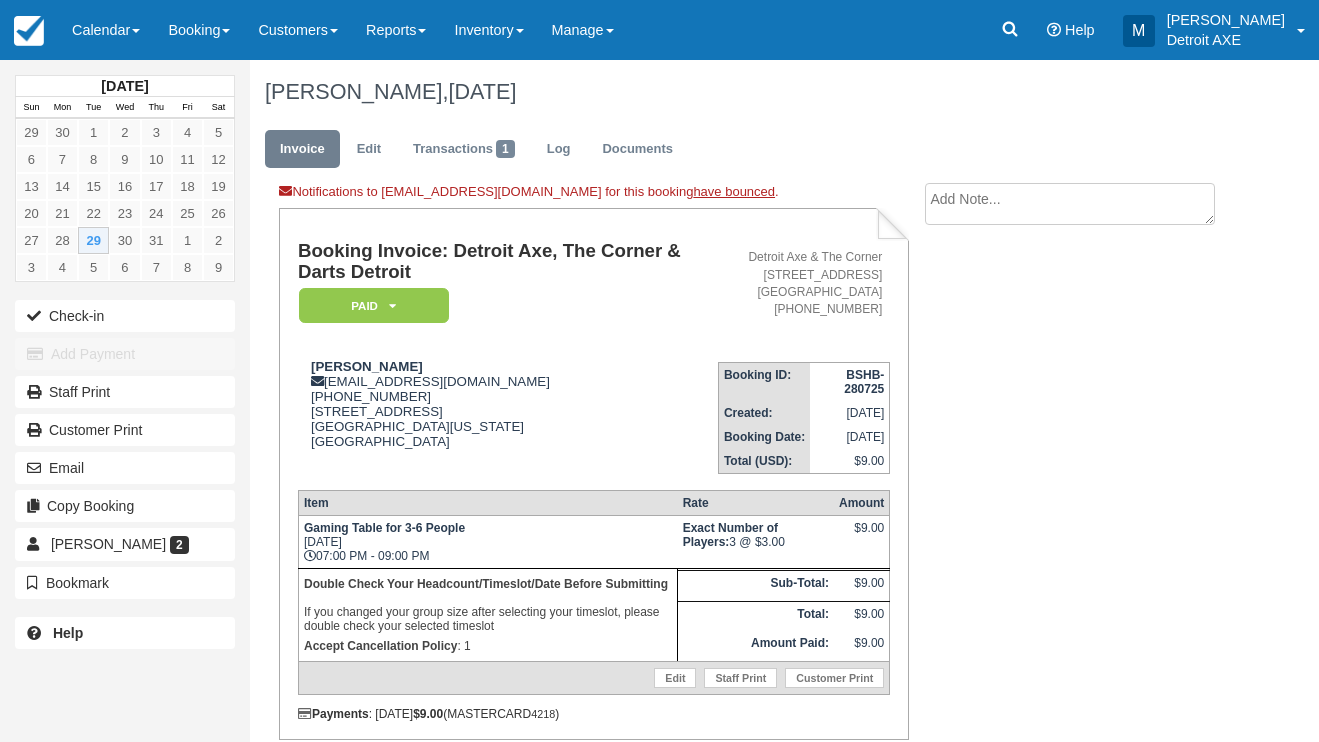 scroll, scrollTop: 0, scrollLeft: 0, axis: both 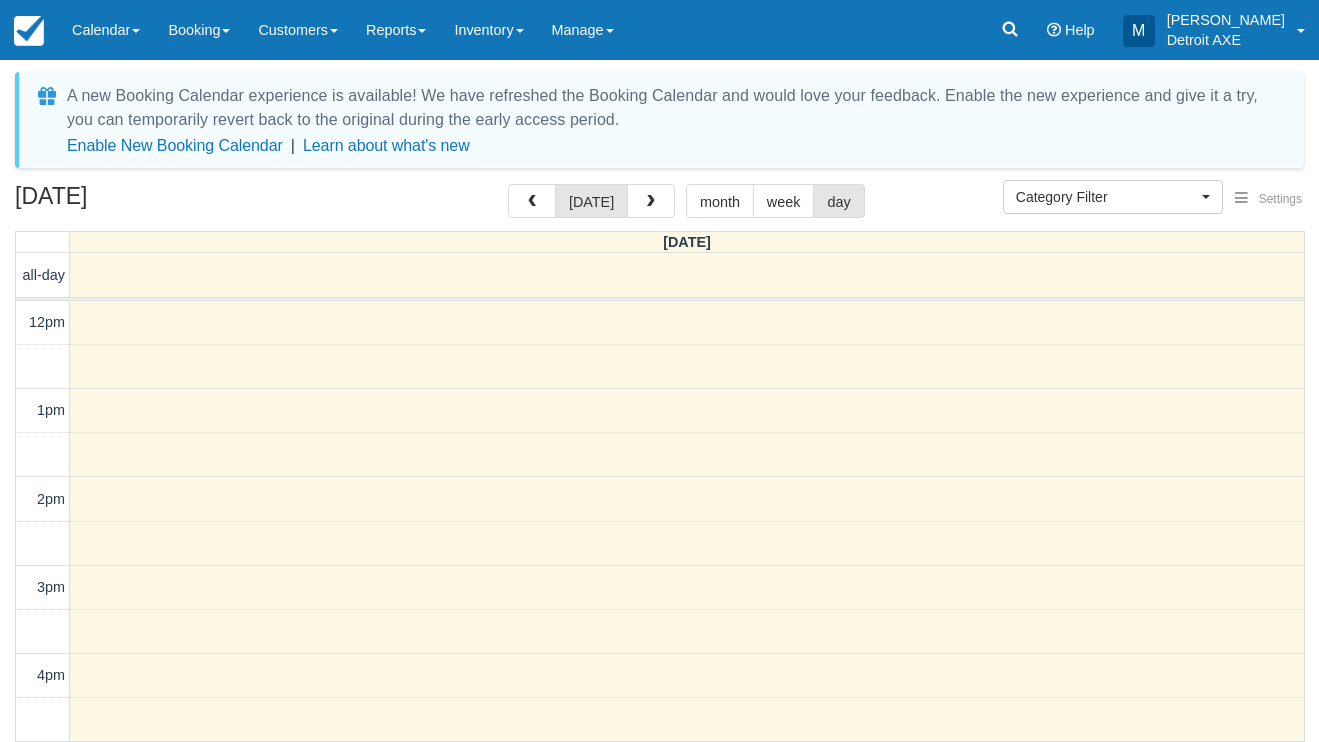 select 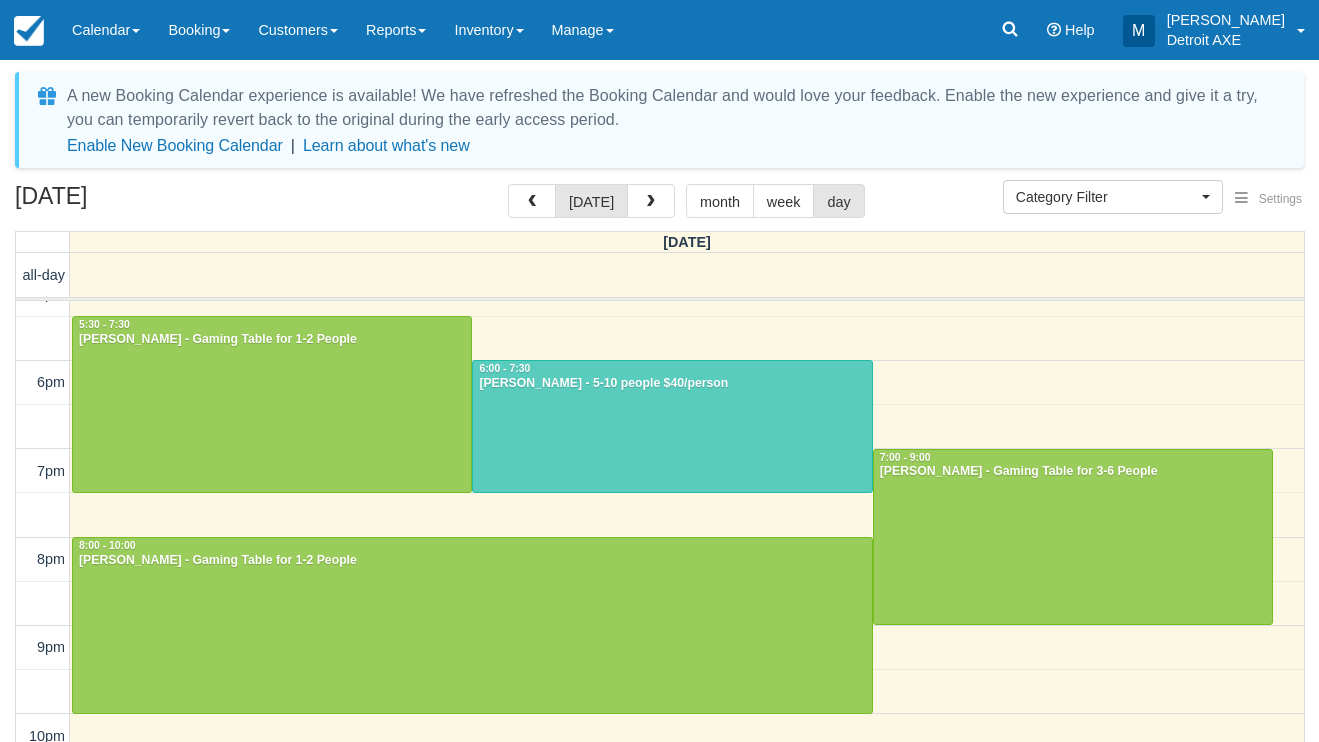 click at bounding box center [472, 625] 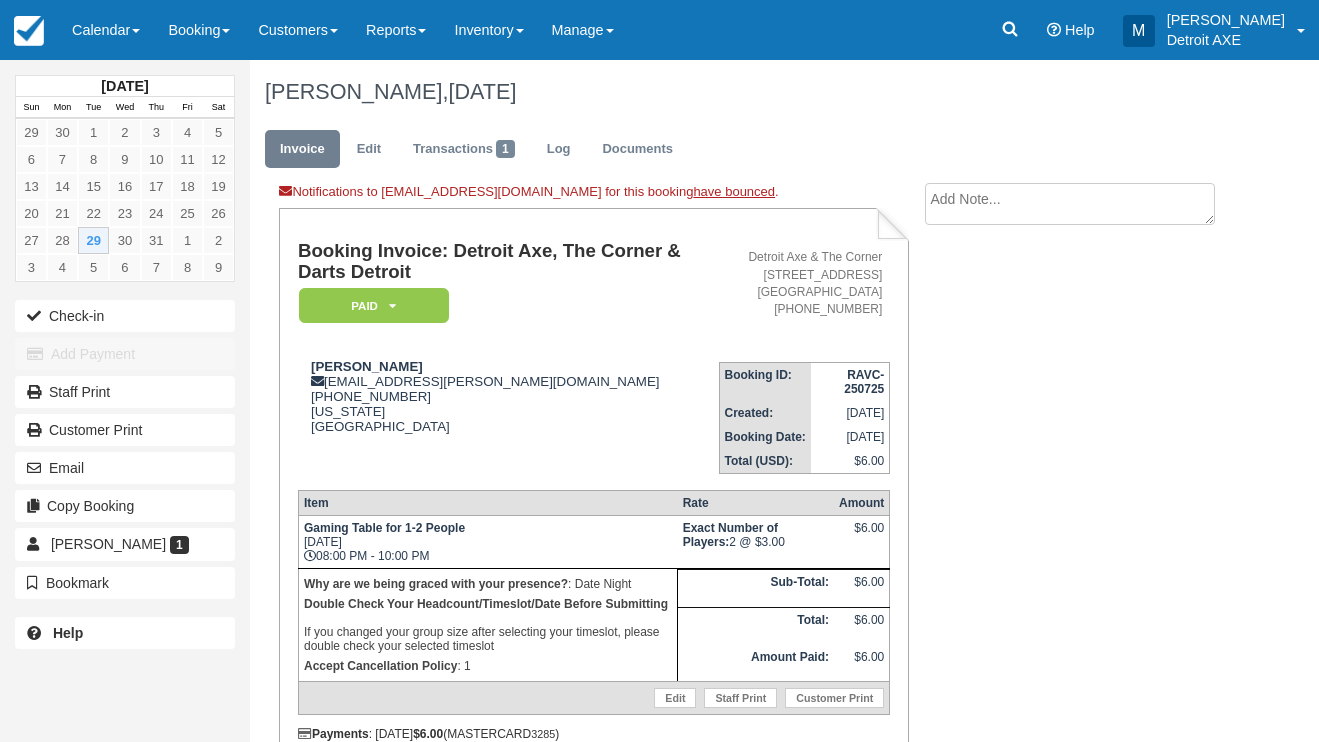 scroll, scrollTop: 0, scrollLeft: 0, axis: both 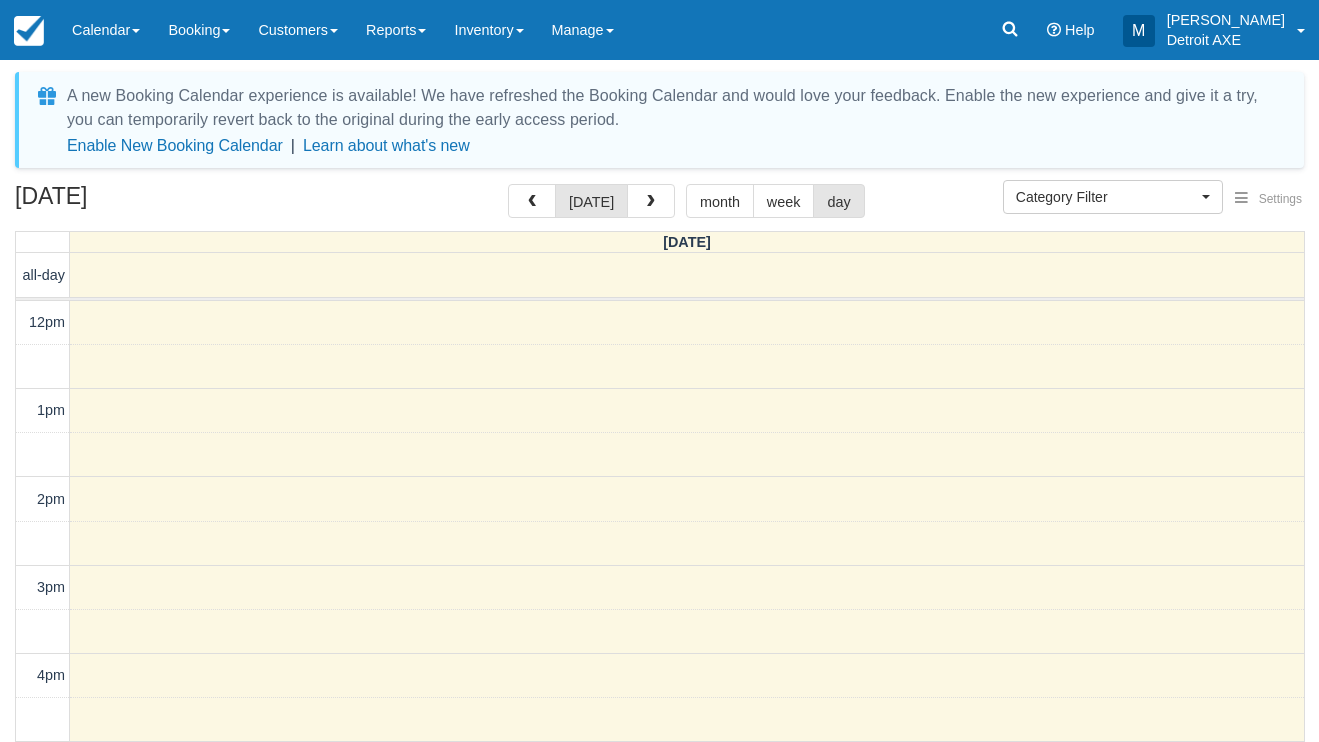 select 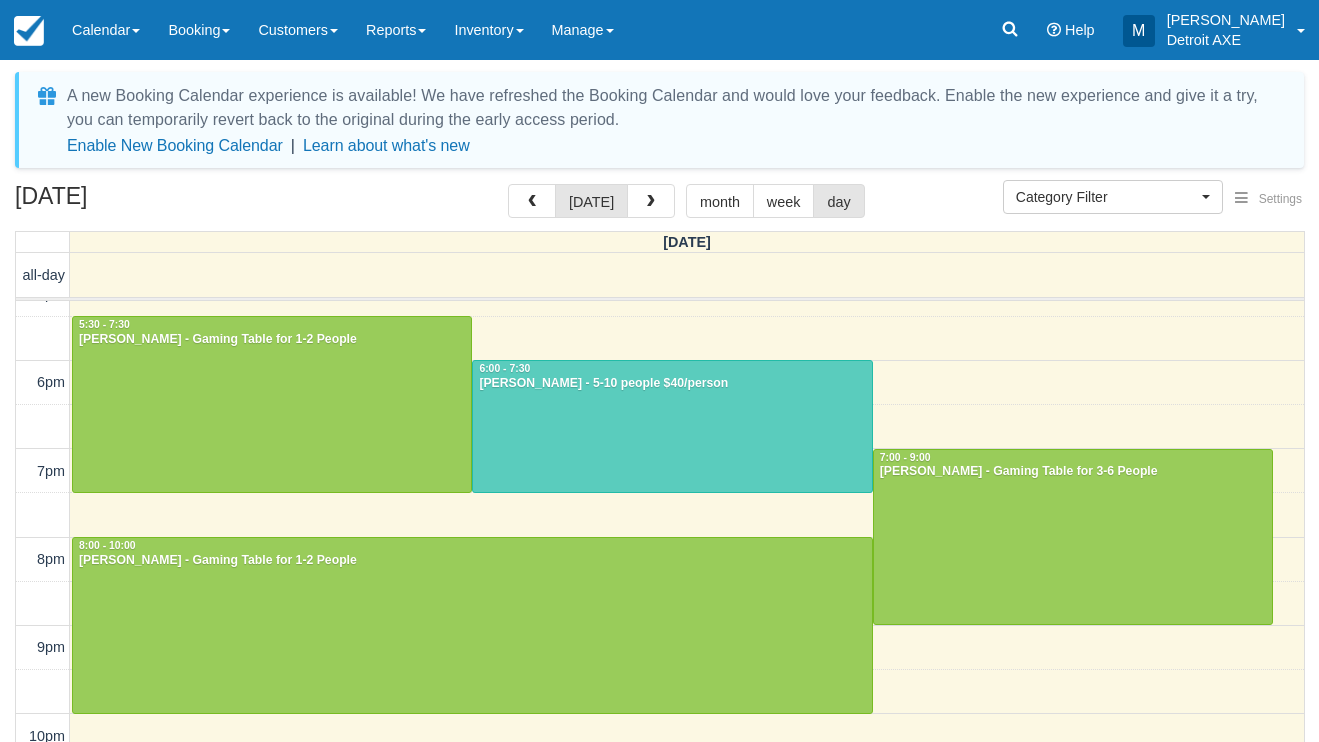 click at bounding box center (1073, 537) 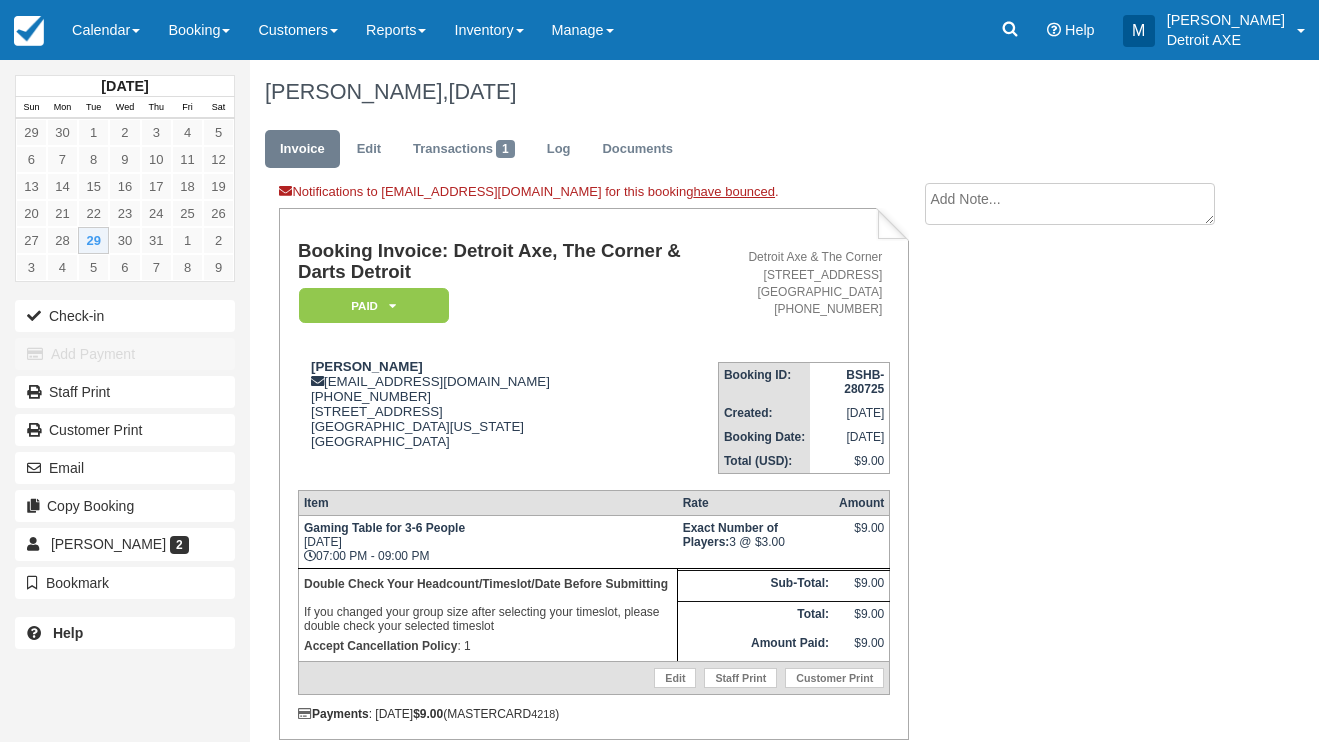 scroll, scrollTop: 0, scrollLeft: 0, axis: both 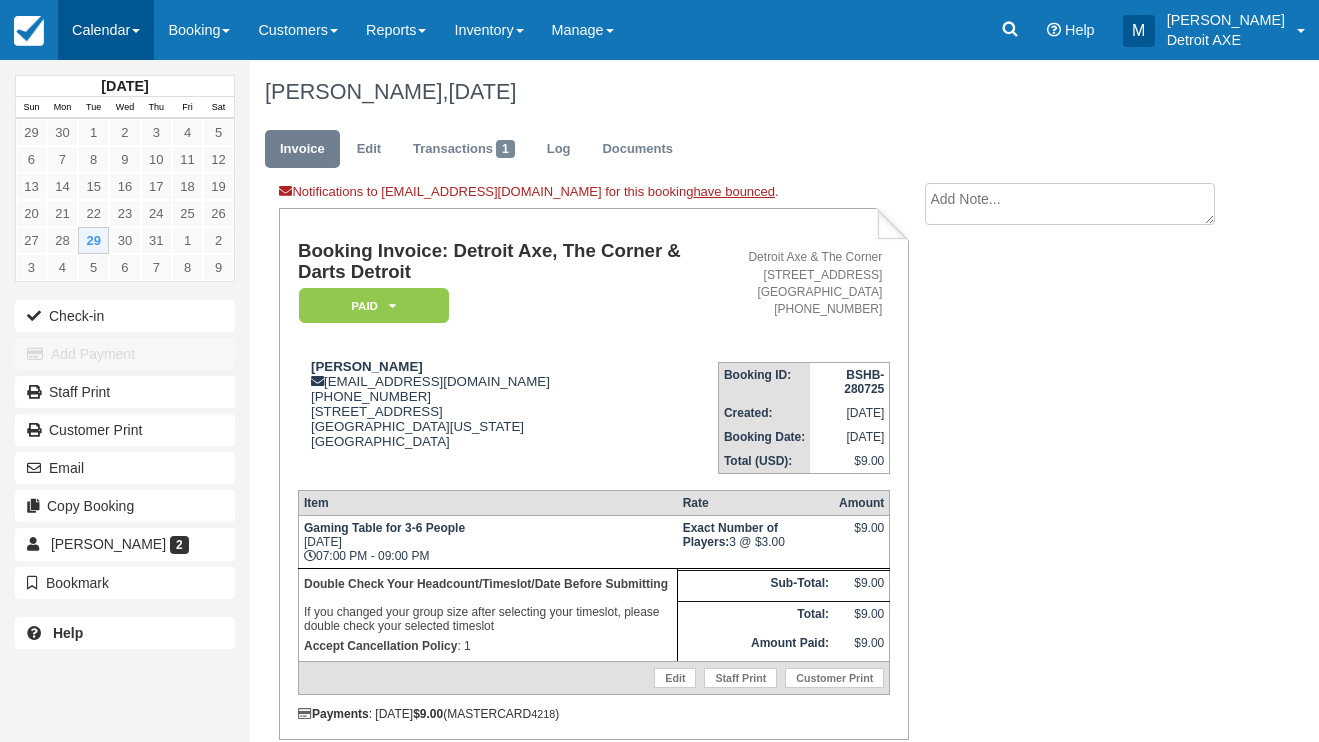 click on "Calendar" at bounding box center (106, 30) 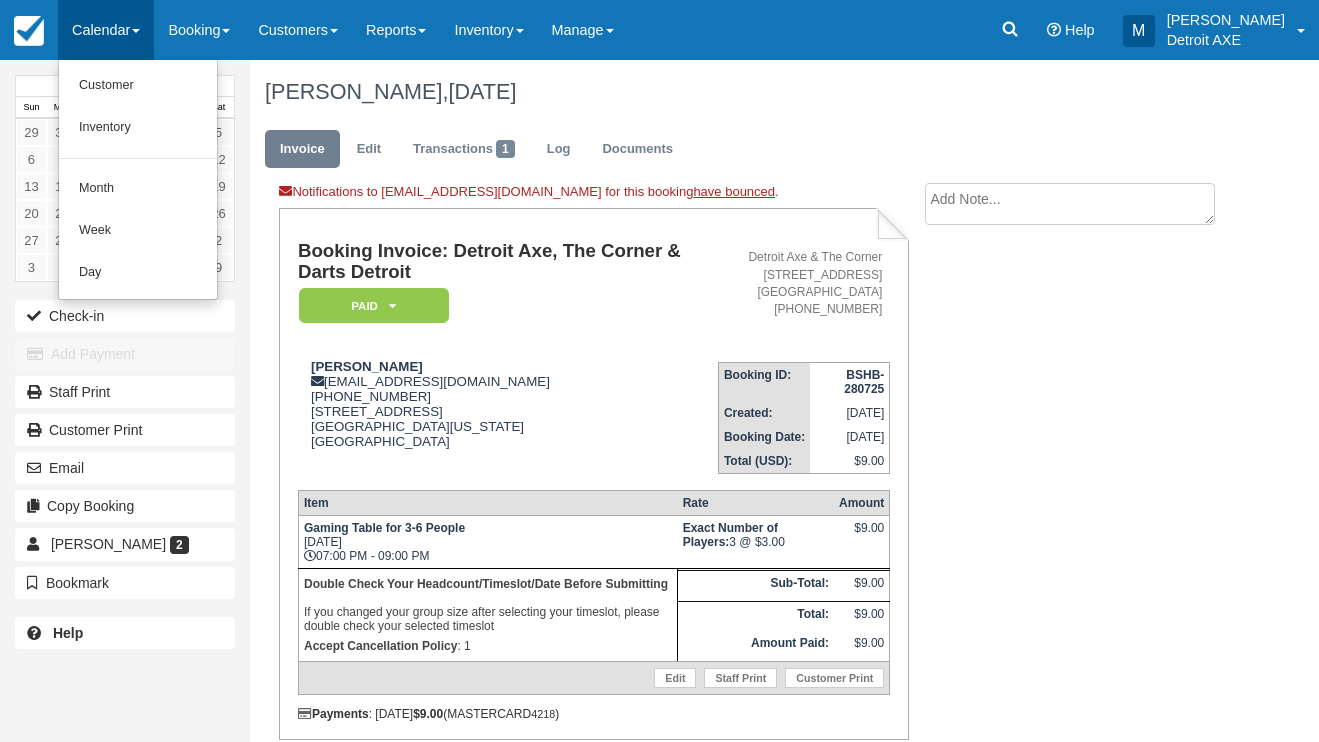 click on "Day" at bounding box center (138, 273) 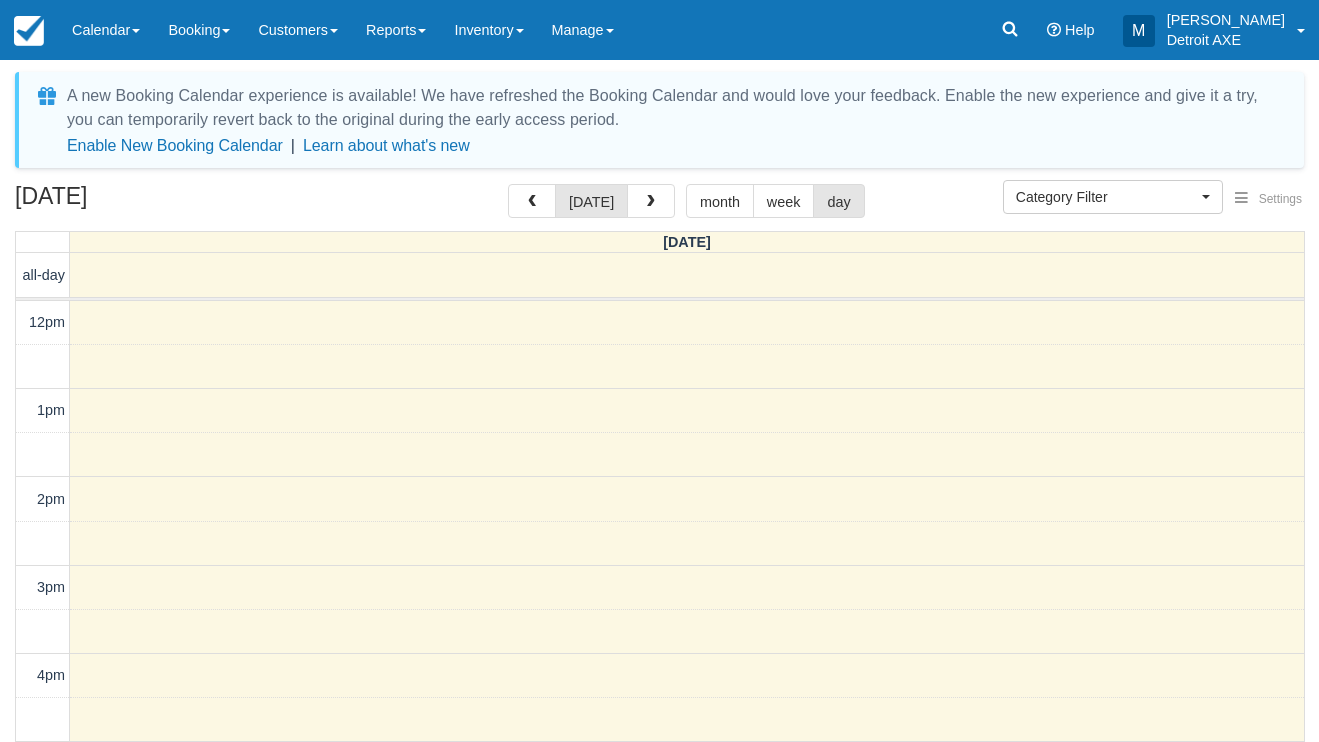 select 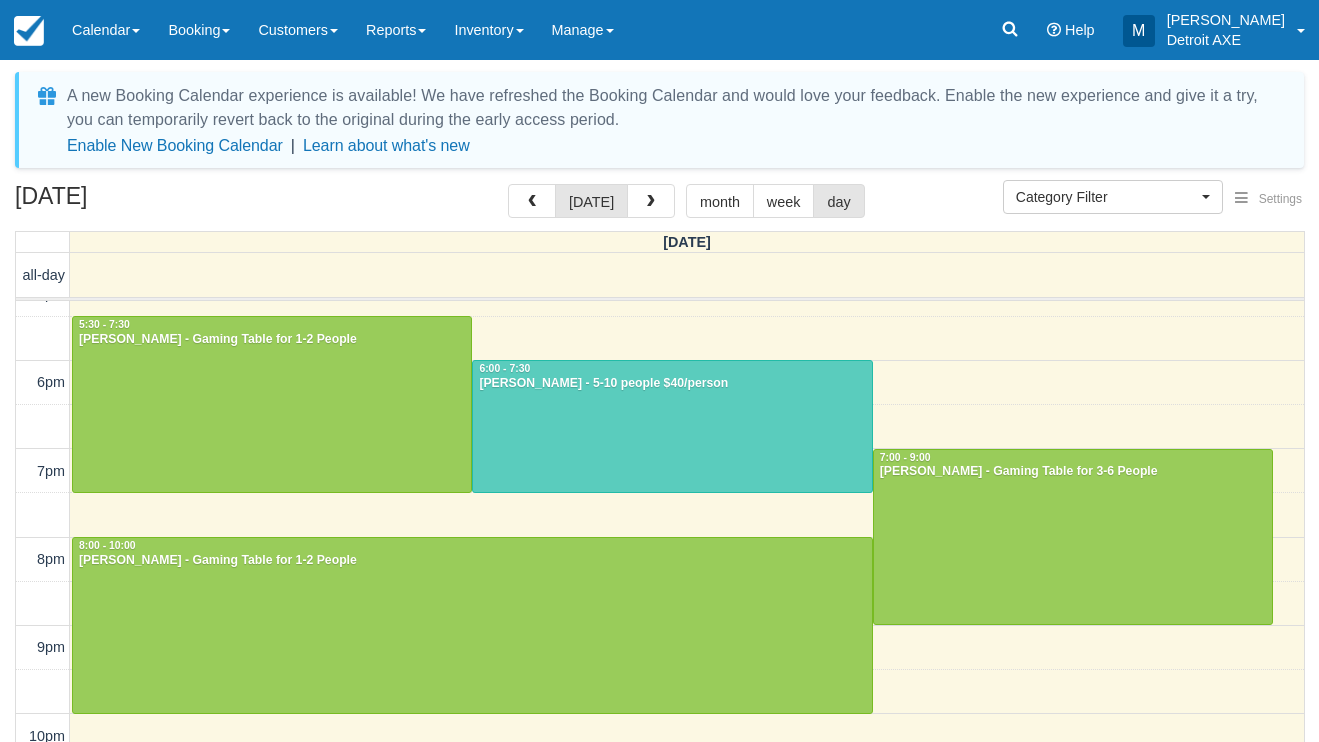 scroll, scrollTop: 87, scrollLeft: 0, axis: vertical 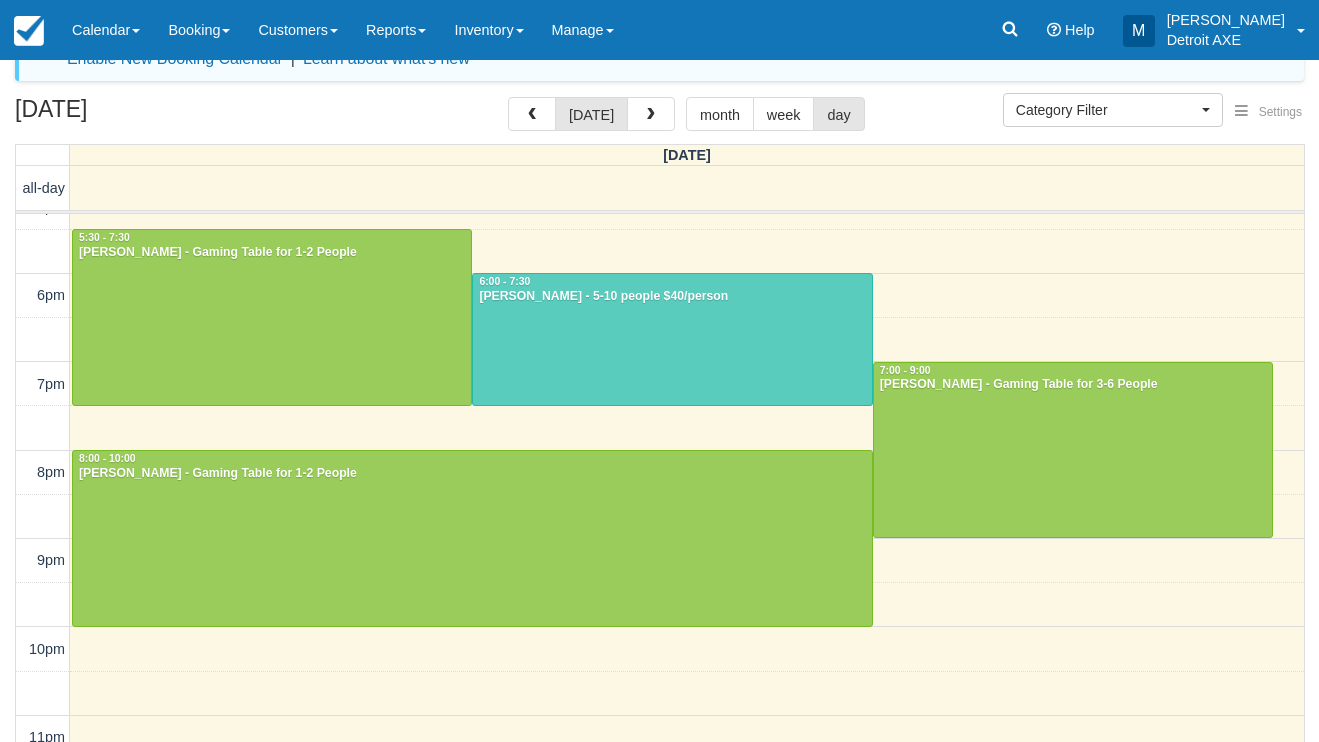 click at bounding box center [472, 538] 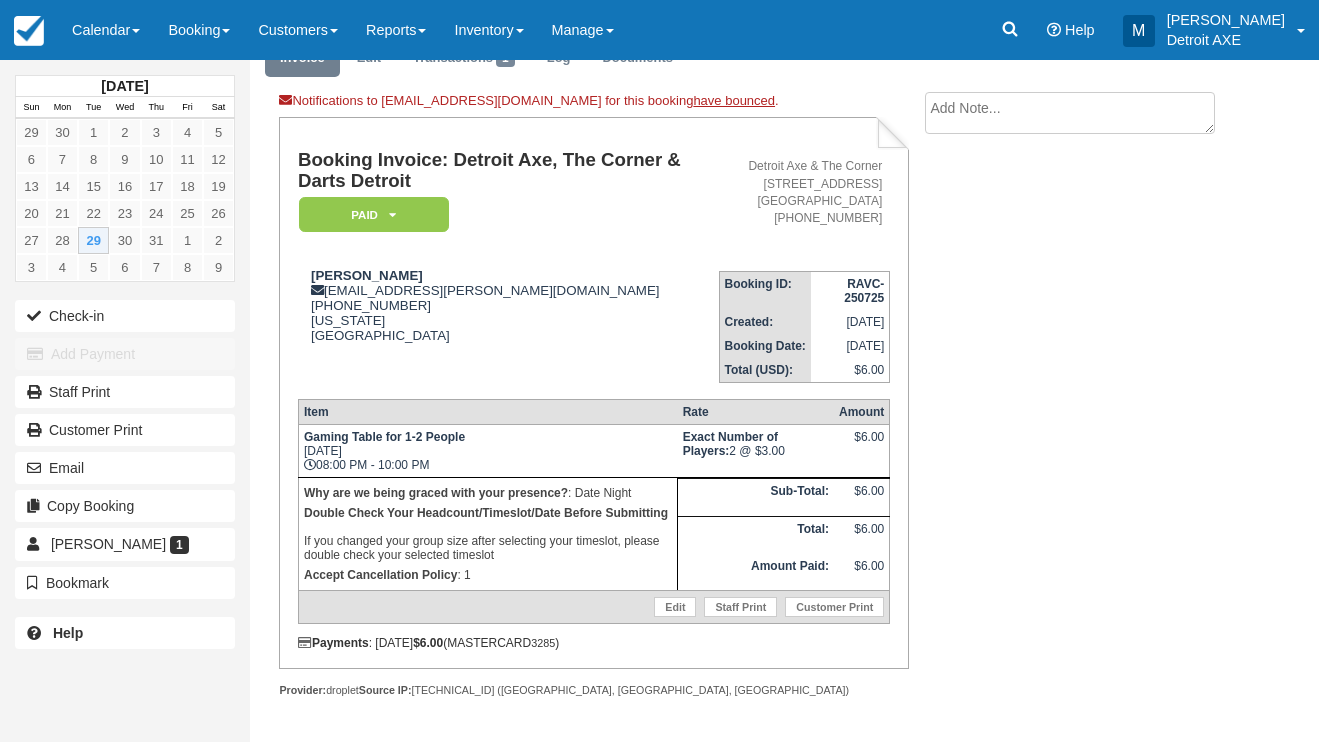 scroll, scrollTop: 102, scrollLeft: 0, axis: vertical 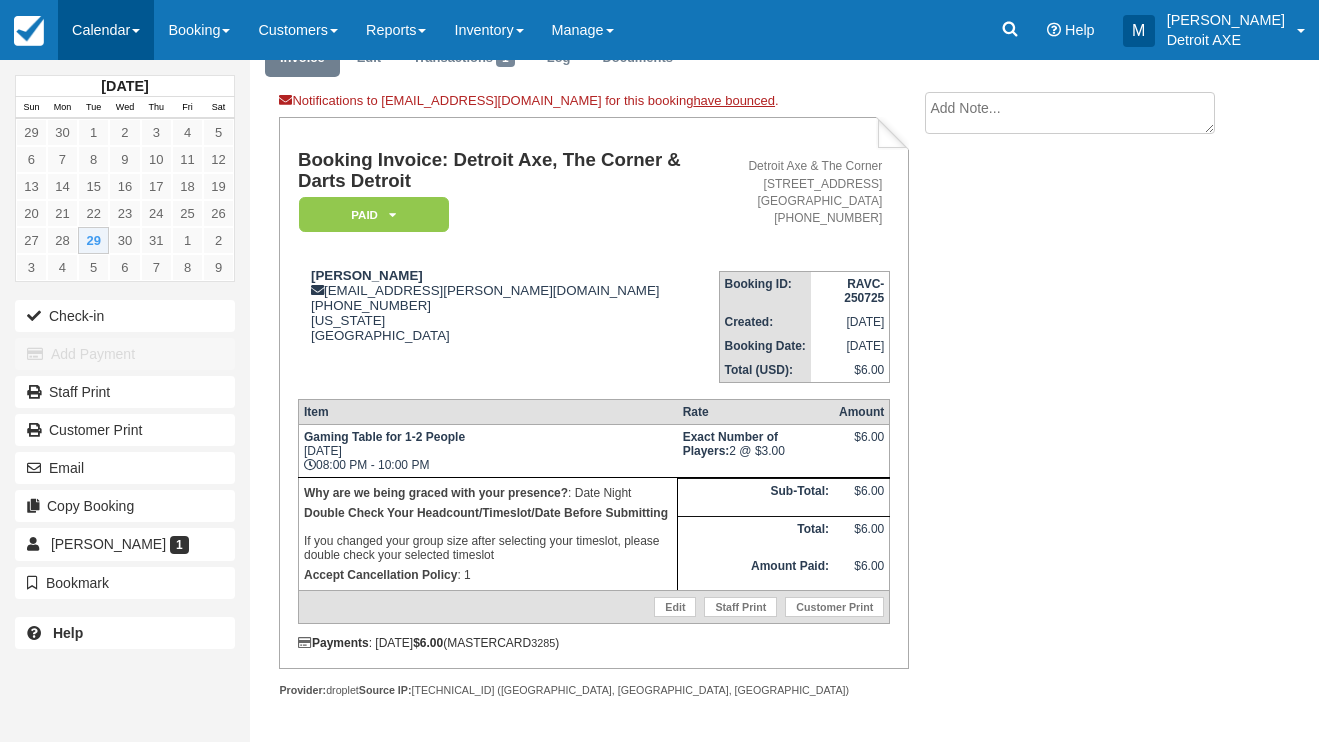 click on "Calendar" at bounding box center (106, 30) 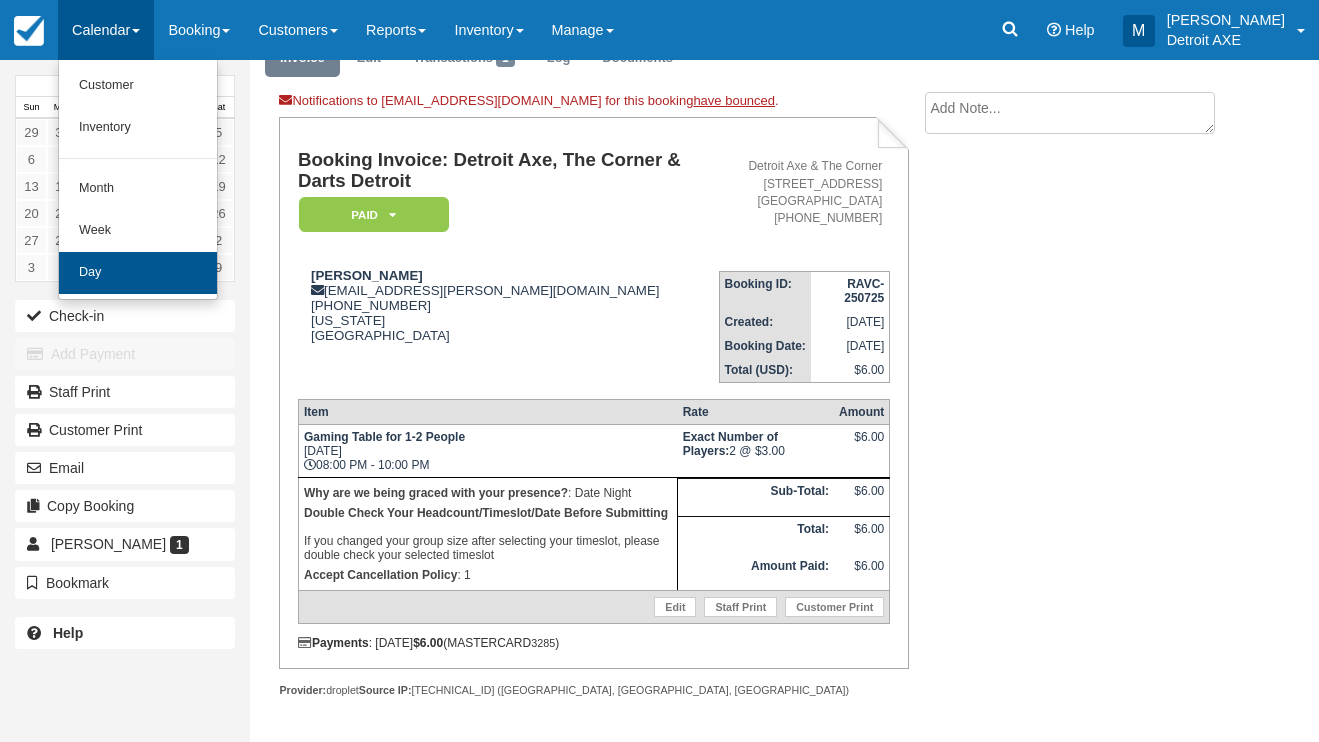 click on "Day" at bounding box center [138, 273] 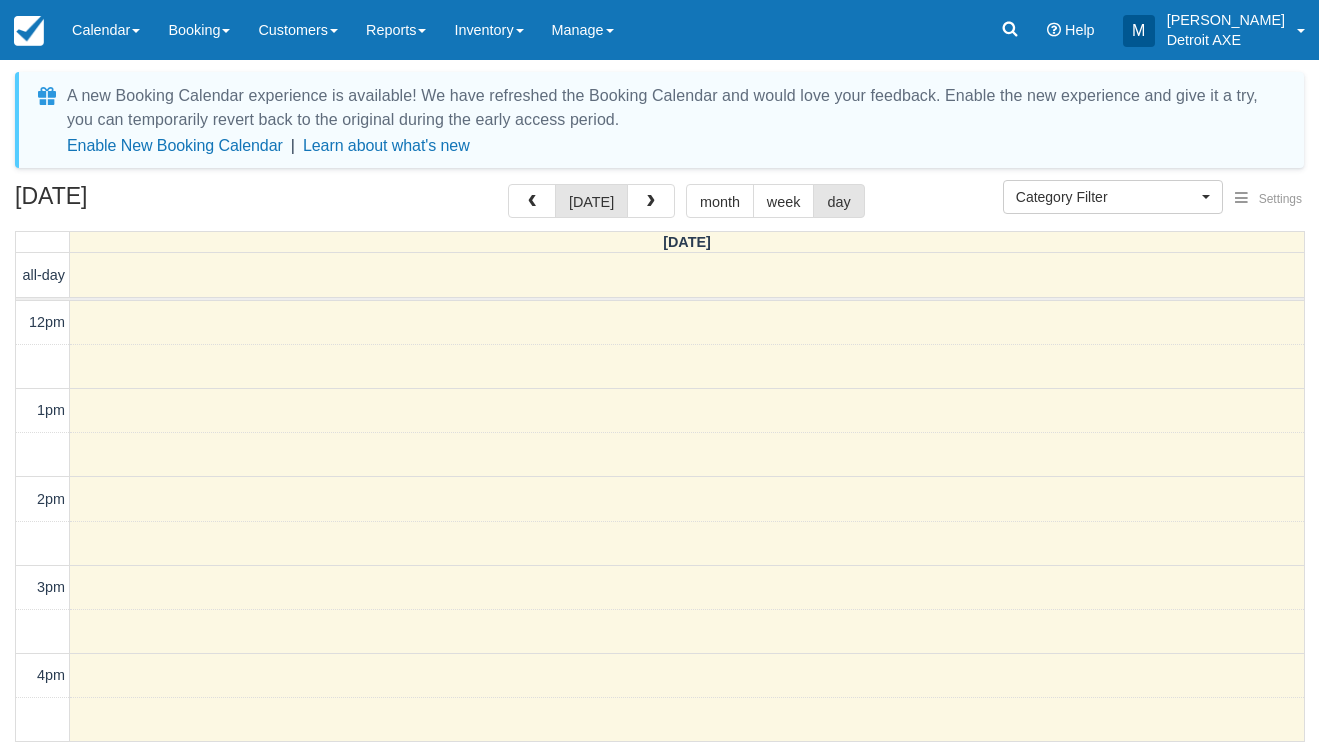 select 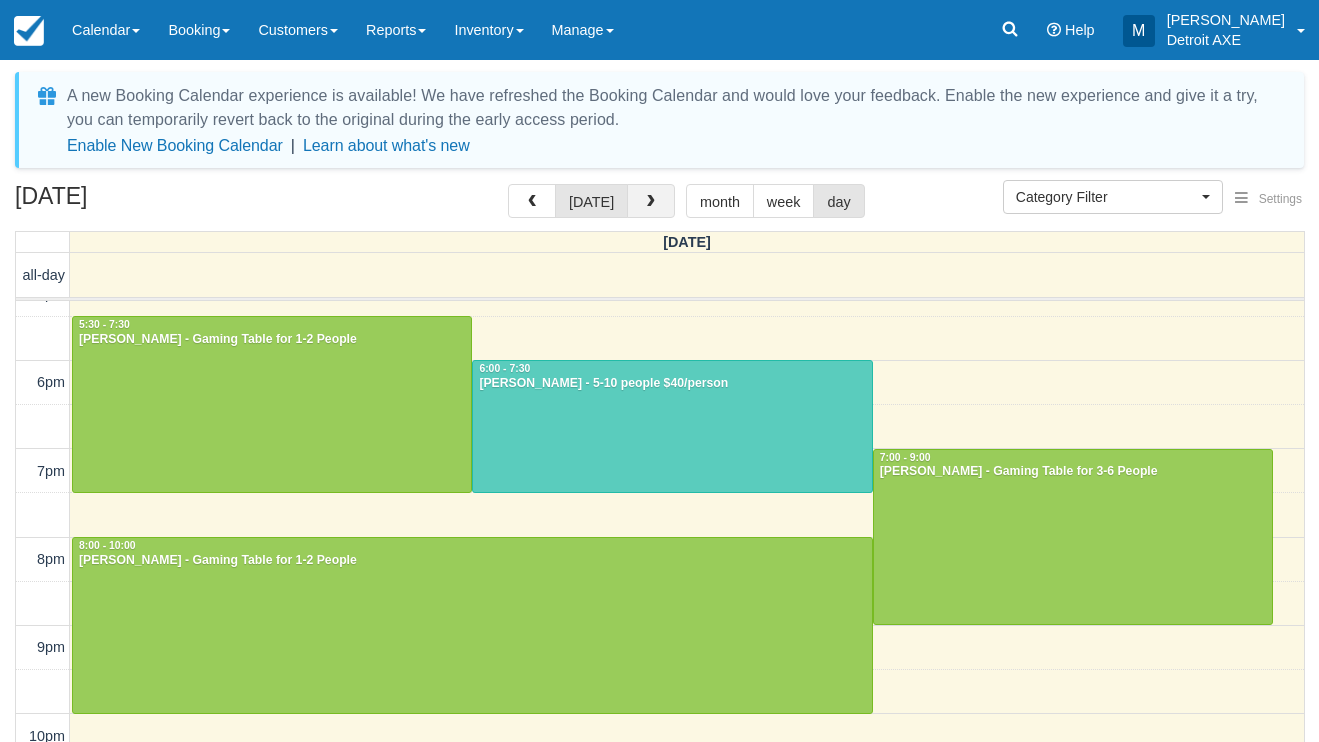 click at bounding box center [651, 201] 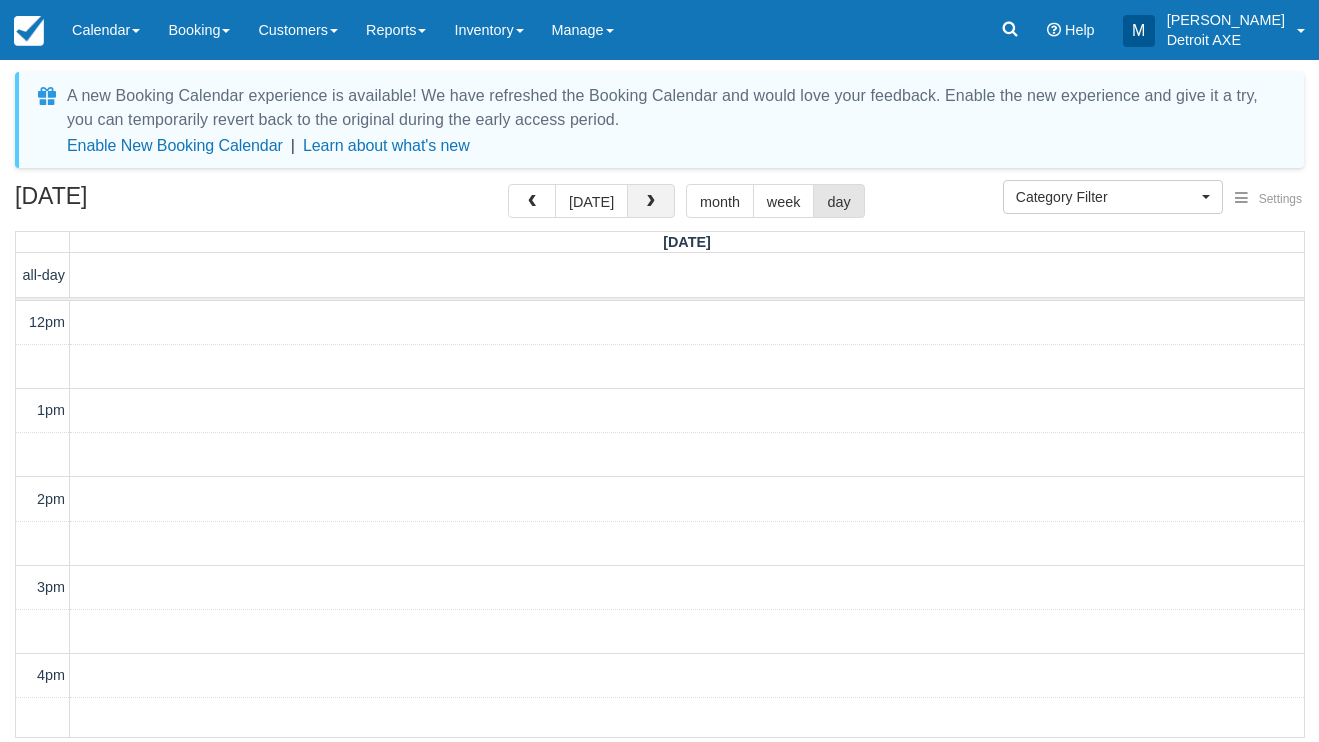 scroll, scrollTop: 578, scrollLeft: 0, axis: vertical 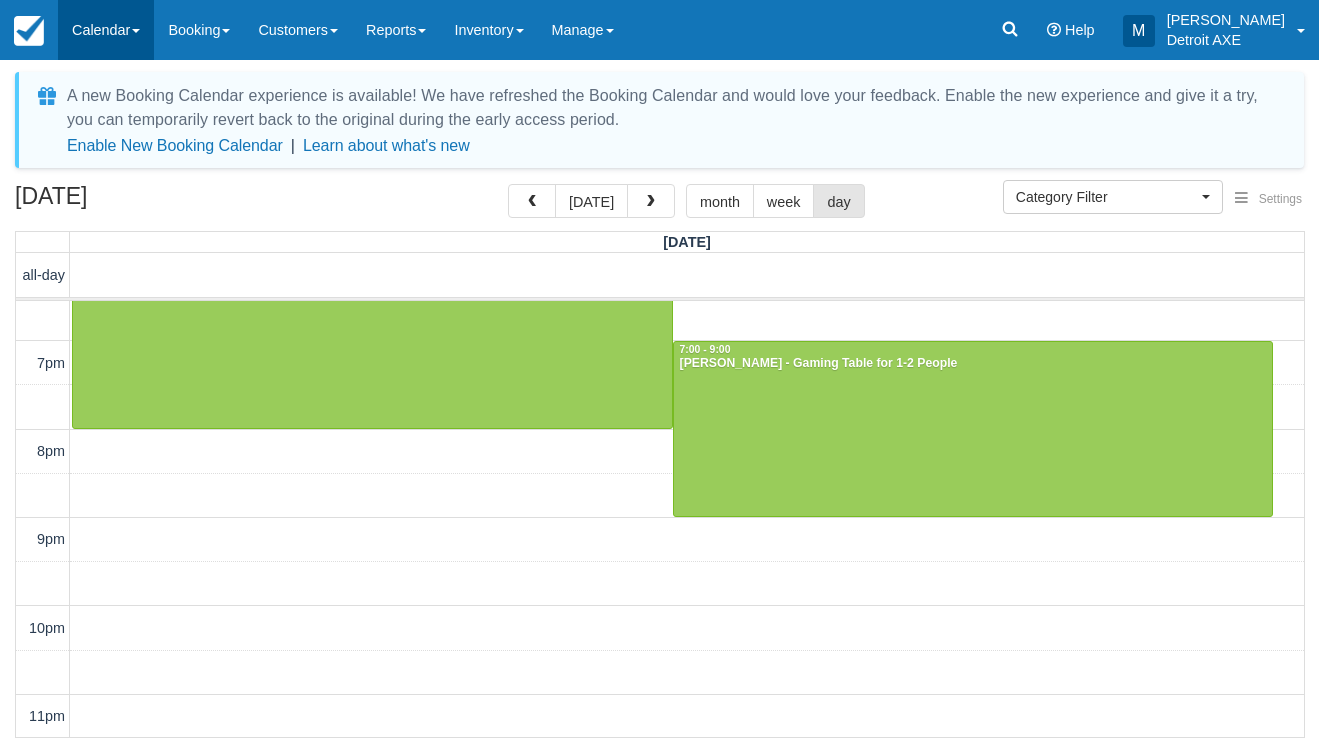 click on "Calendar" at bounding box center (106, 30) 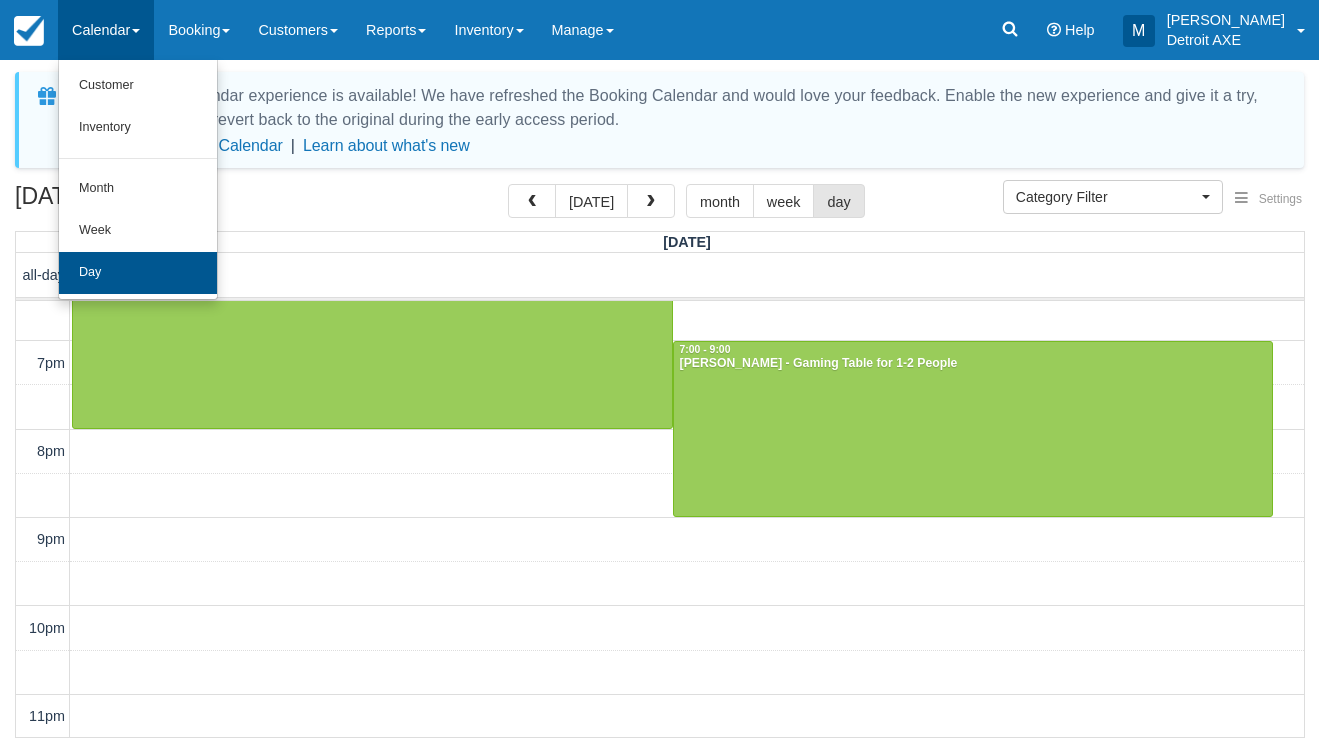 click on "Day" at bounding box center (138, 273) 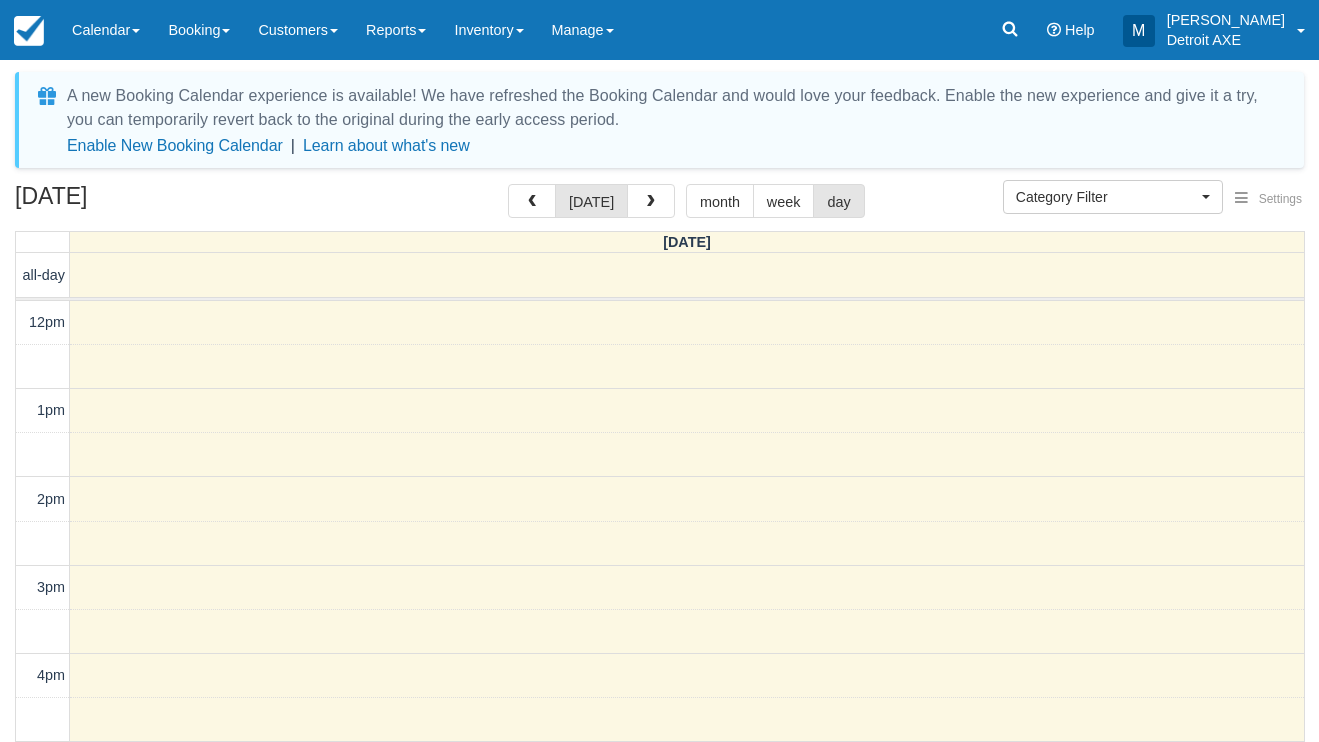 select 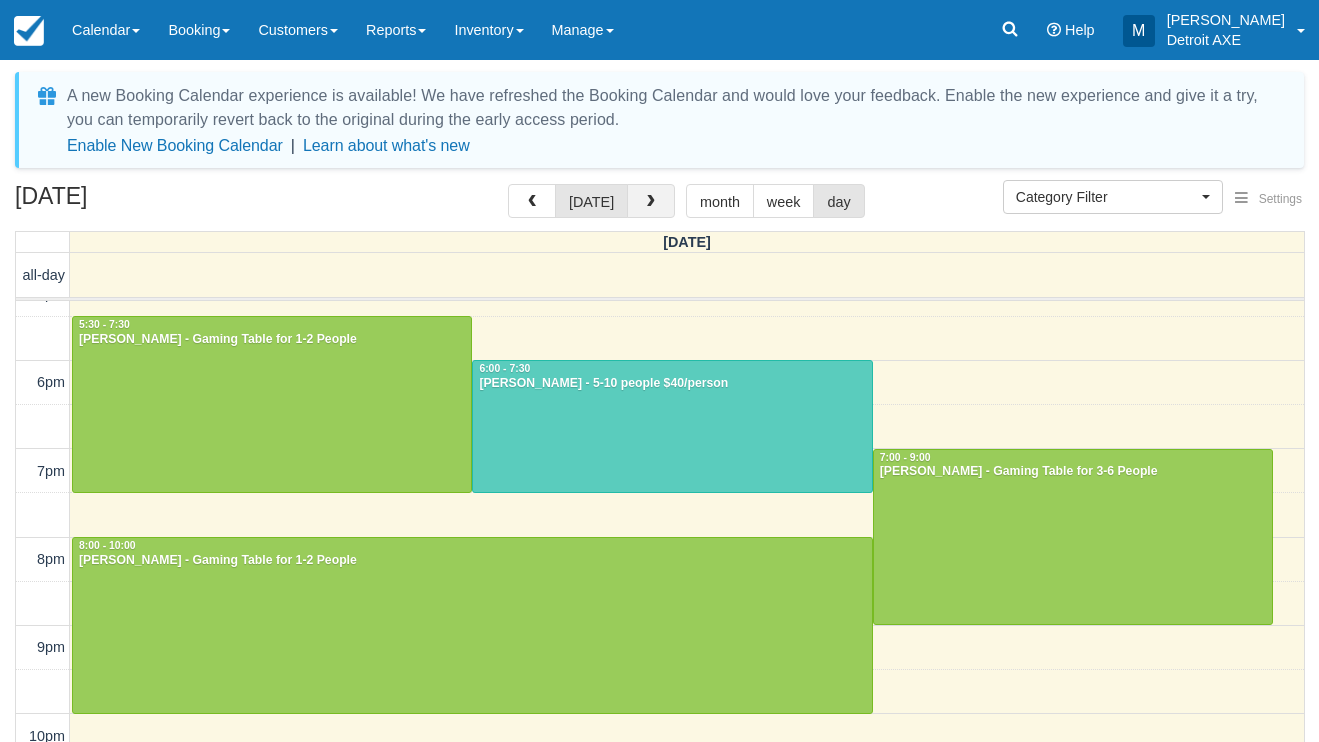 click at bounding box center (651, 202) 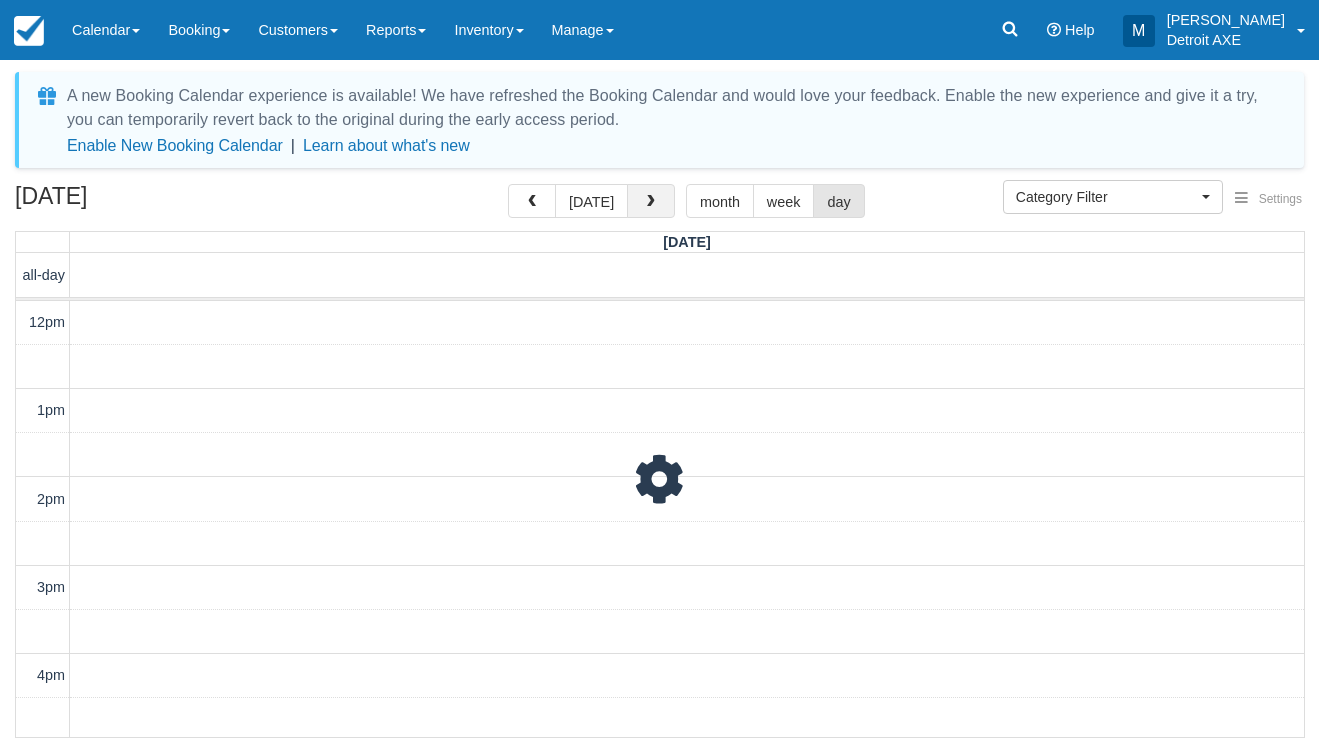 scroll, scrollTop: 578, scrollLeft: 0, axis: vertical 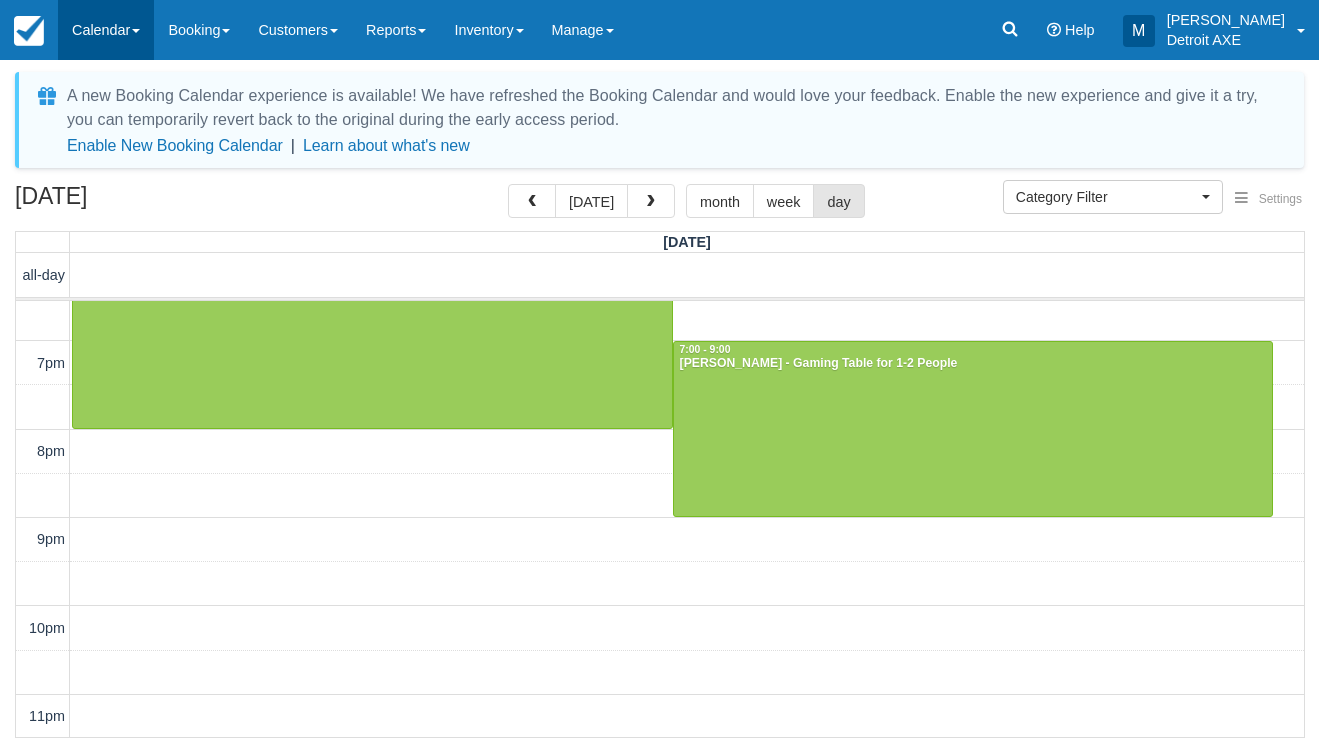 click on "Calendar" at bounding box center (106, 30) 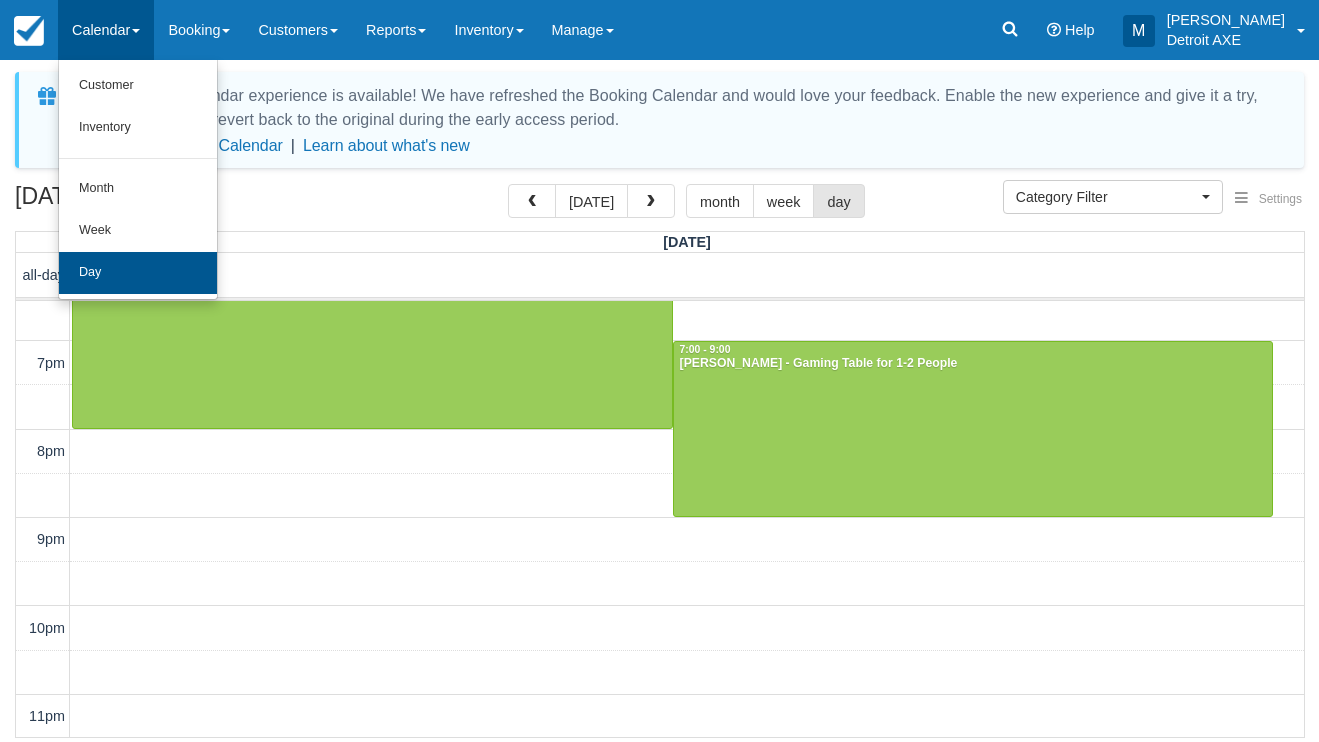 click on "Day" at bounding box center [138, 273] 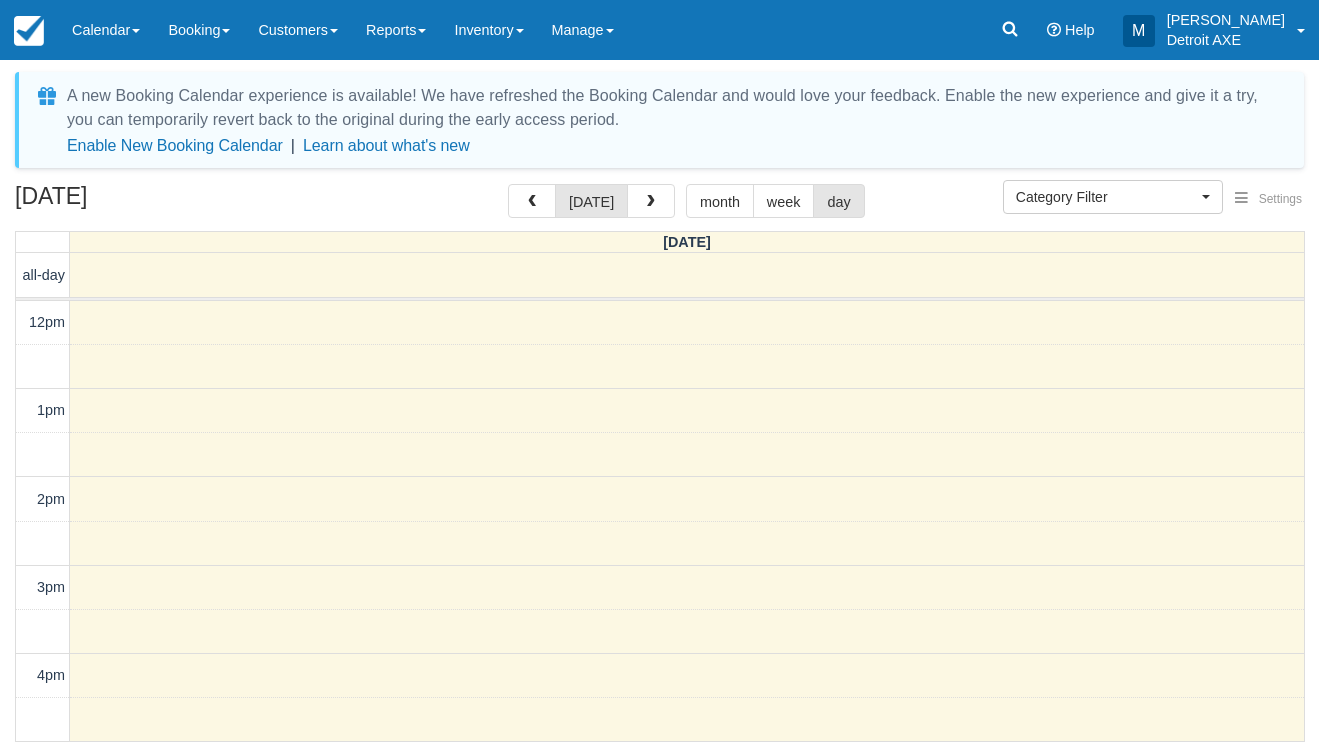 select 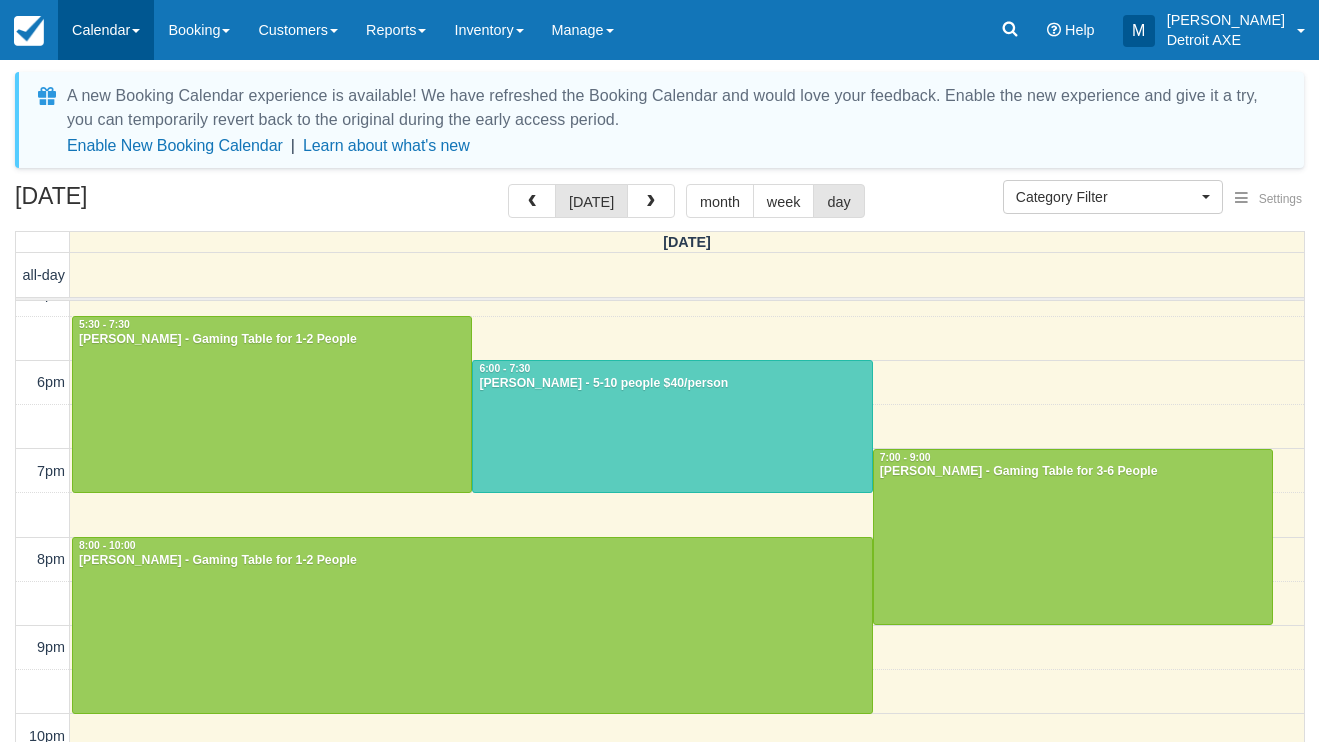 click on "Calendar" at bounding box center [106, 30] 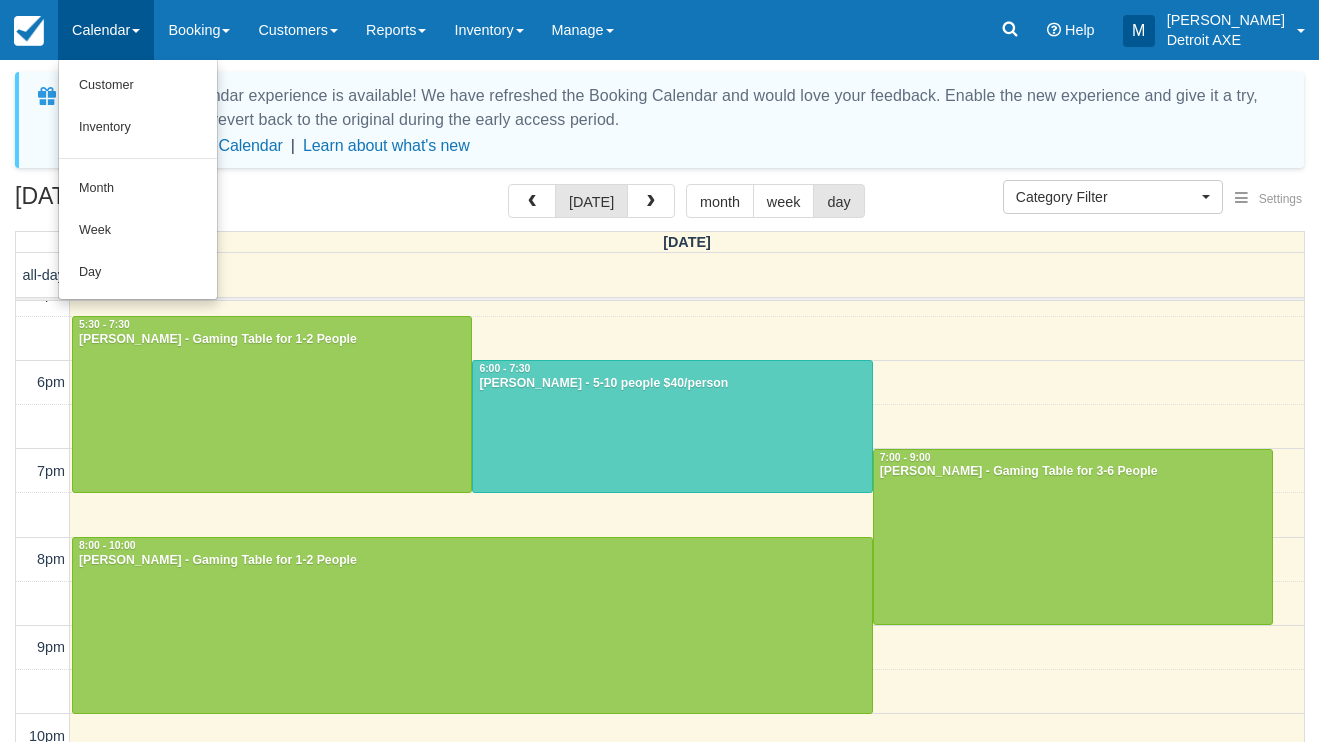 click at bounding box center [687, 294] 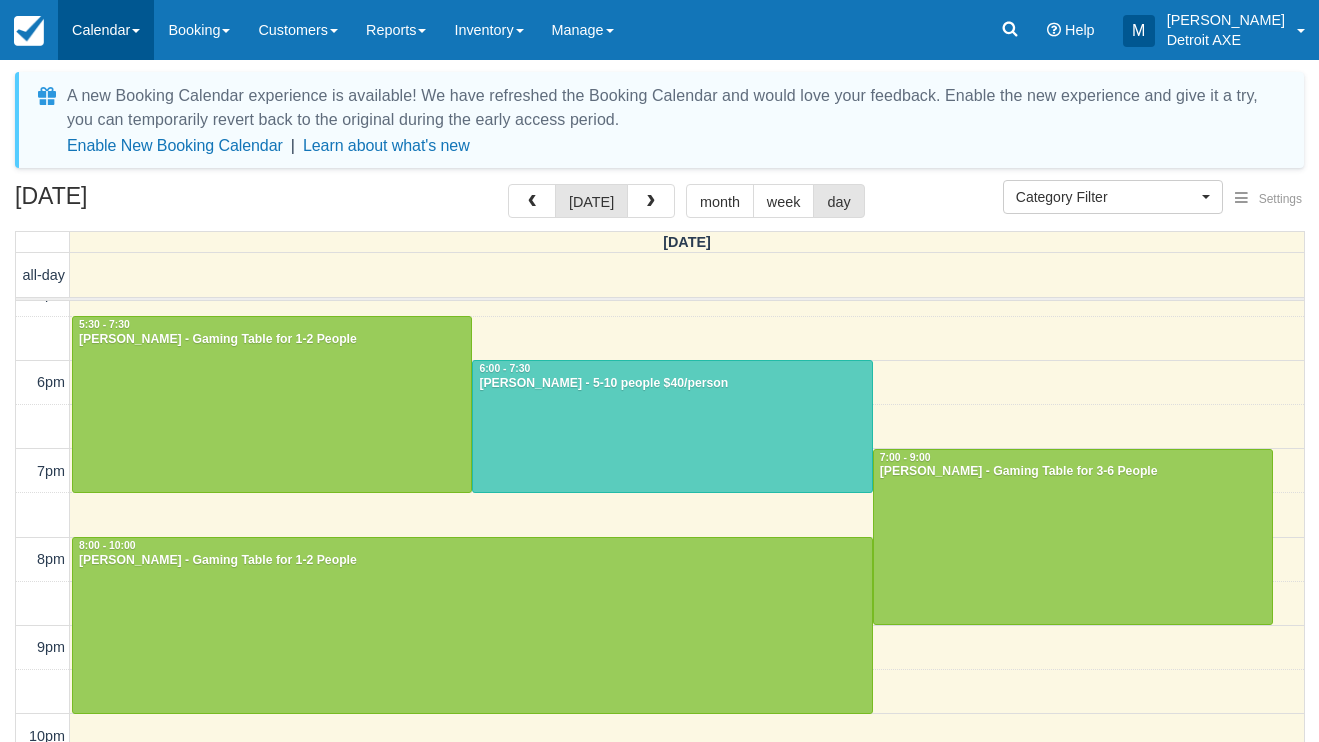 click on "Calendar" at bounding box center [106, 30] 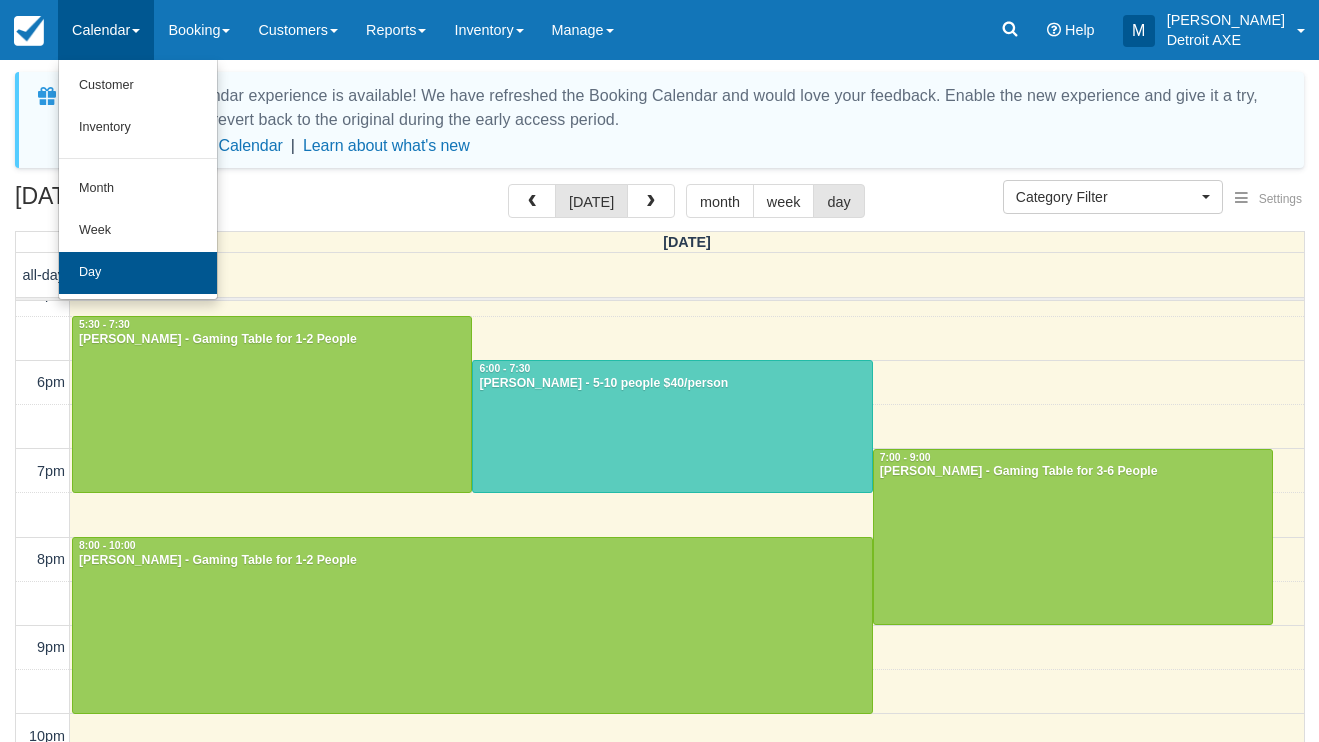 click on "Day" at bounding box center [138, 273] 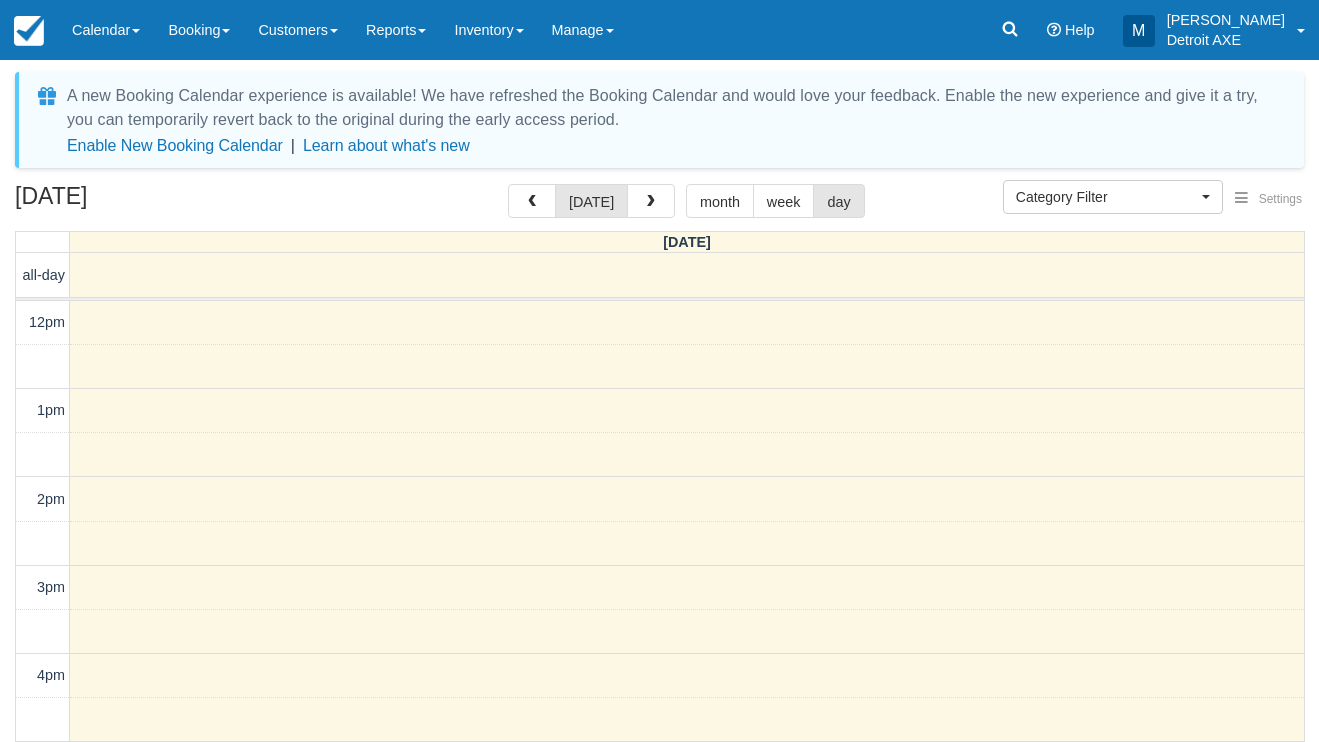 select 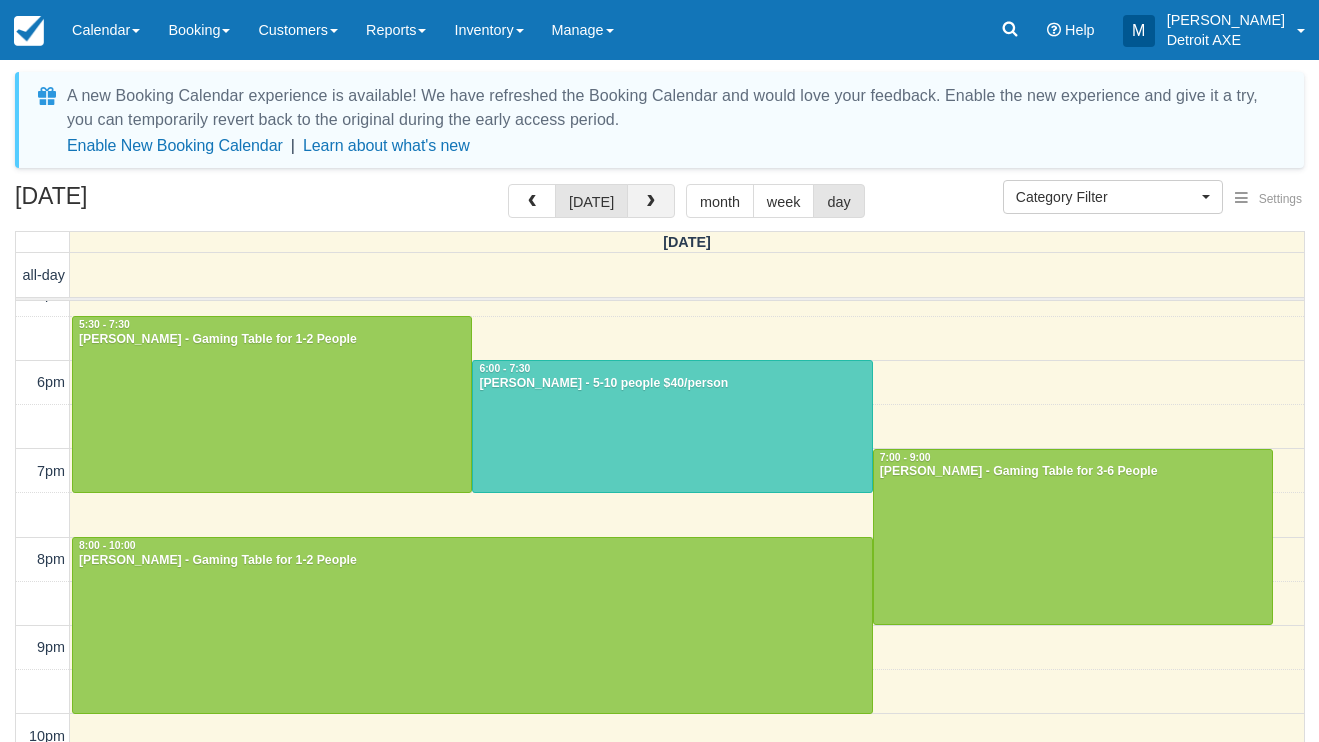 click at bounding box center [651, 201] 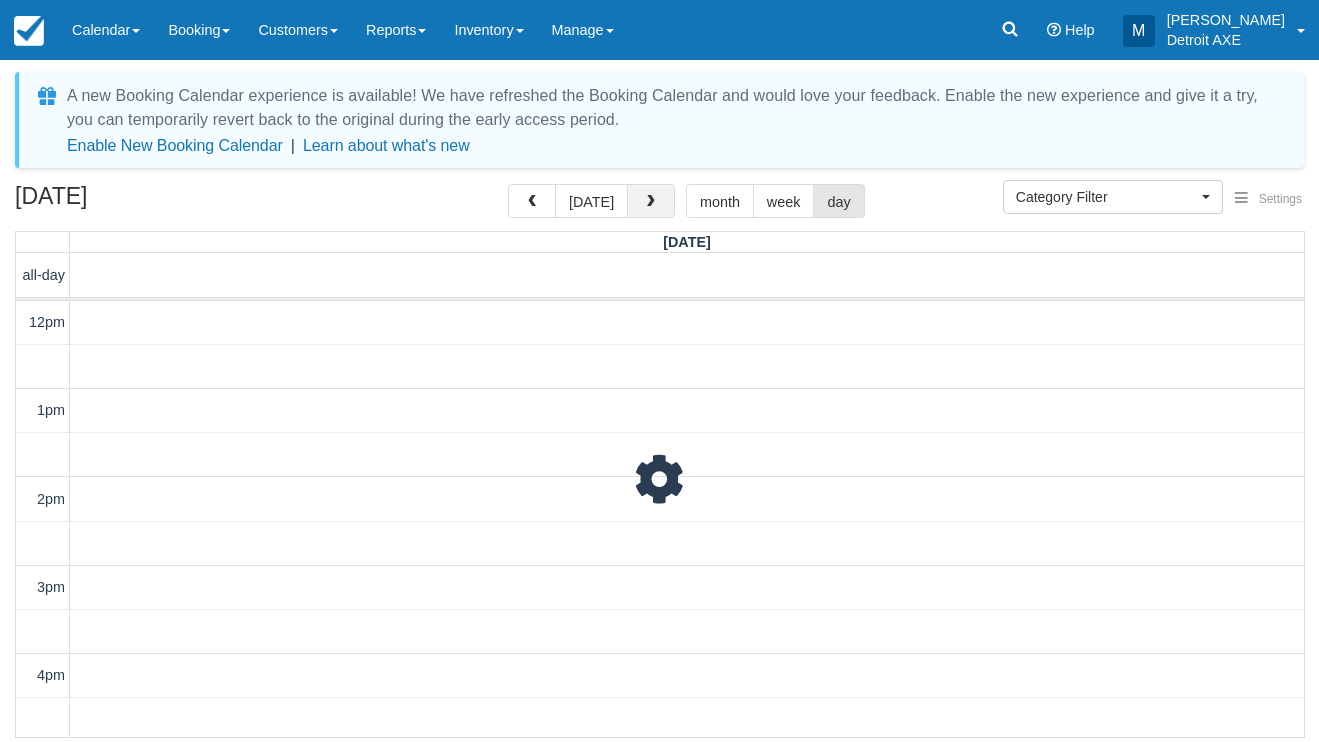 scroll, scrollTop: 578, scrollLeft: 0, axis: vertical 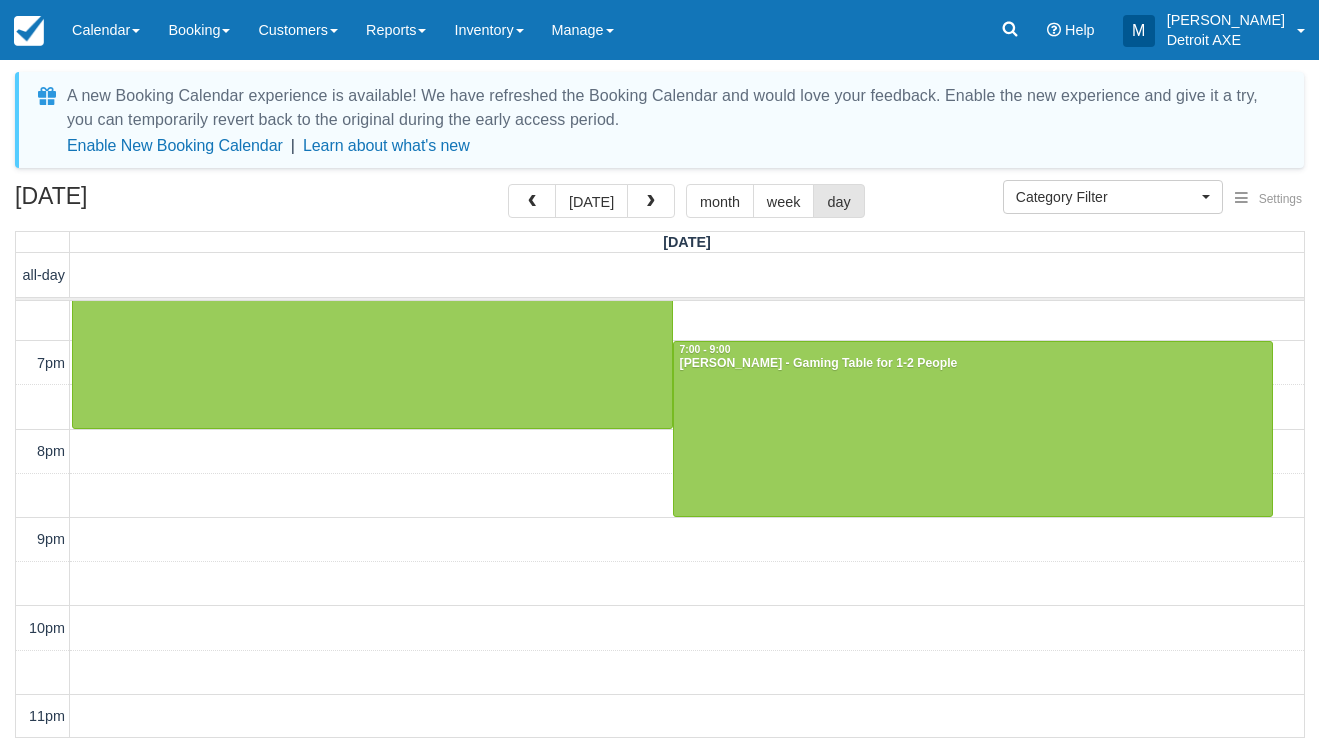click on "Menu
Calendar
Customer
Inventory
Month
Week
Day
Booking
Daily Manifest
Daily List
Notes
Bookmarks
Waivers & Documents
New Booking
Toast Transaction Mirroring
Bingo Brunch!
Special Event
Food Package Option Fry option Gratuity" at bounding box center [659, 30] 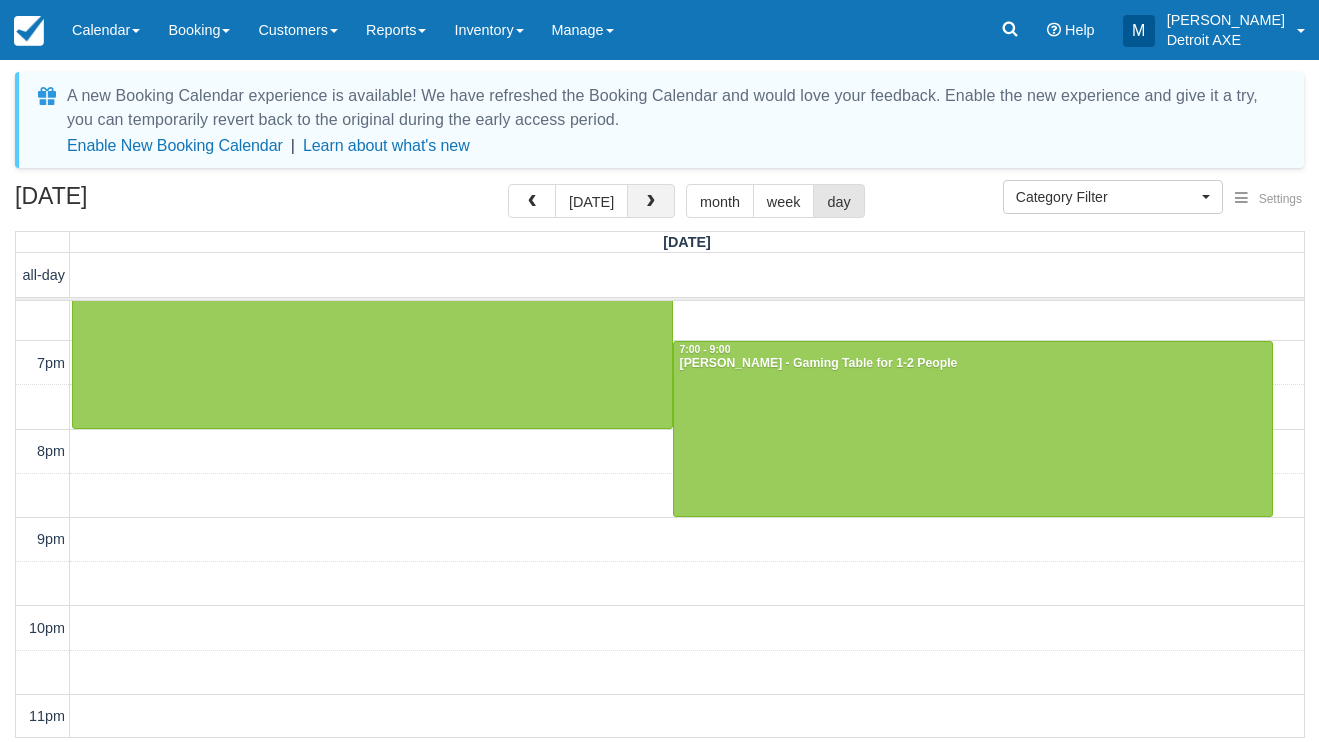 click at bounding box center (651, 201) 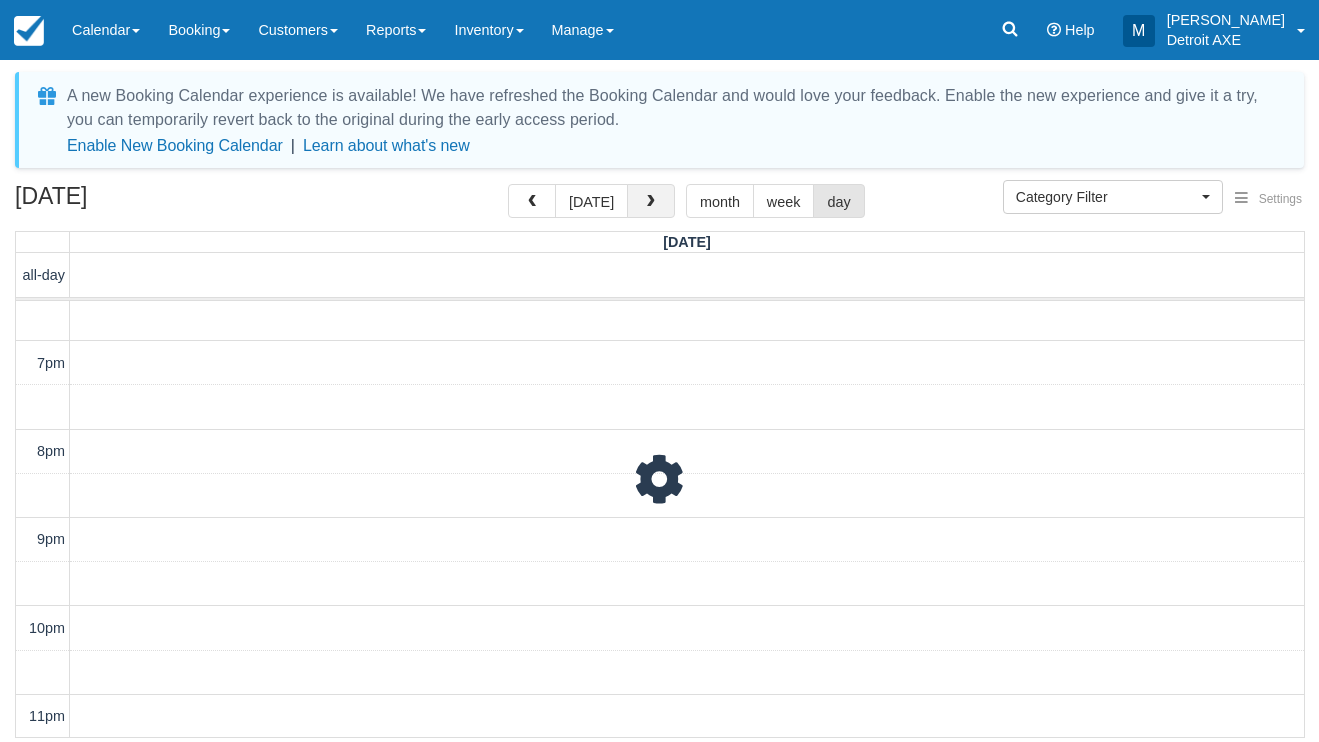 scroll, scrollTop: 578, scrollLeft: 0, axis: vertical 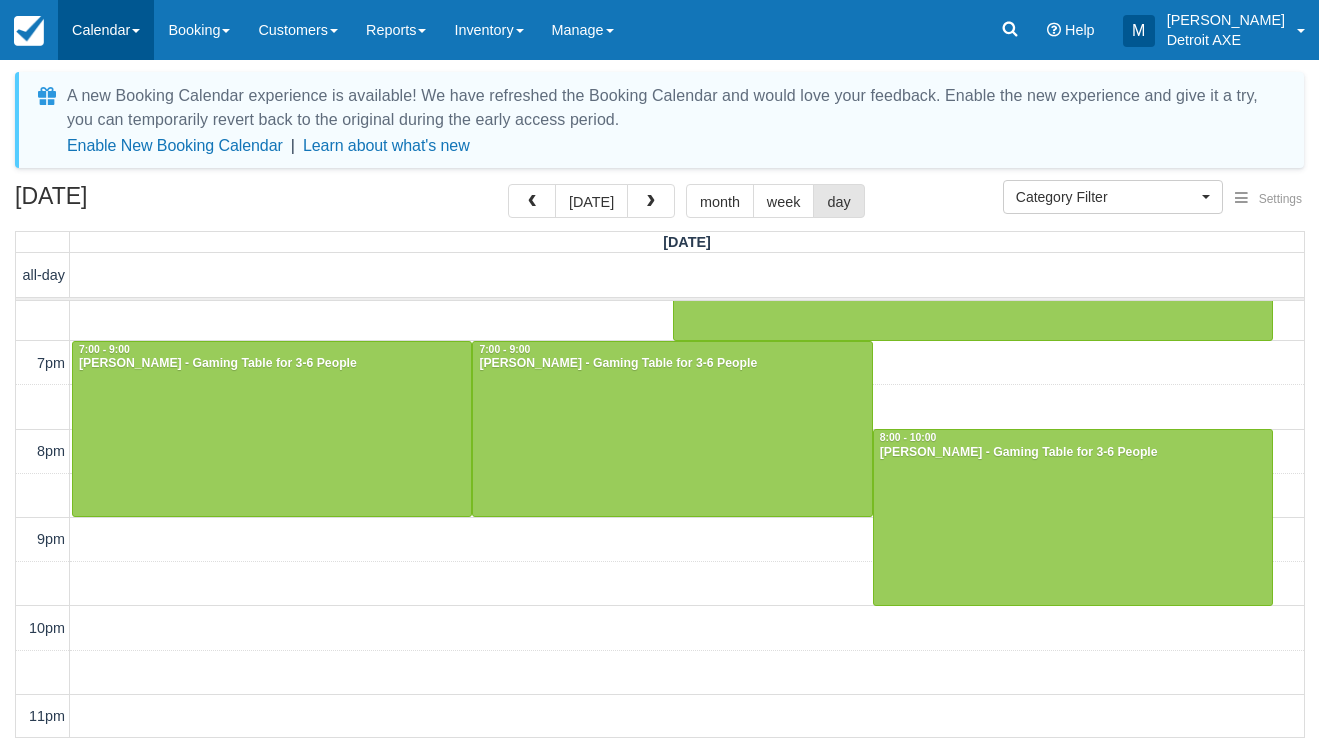 click on "Calendar" at bounding box center (106, 30) 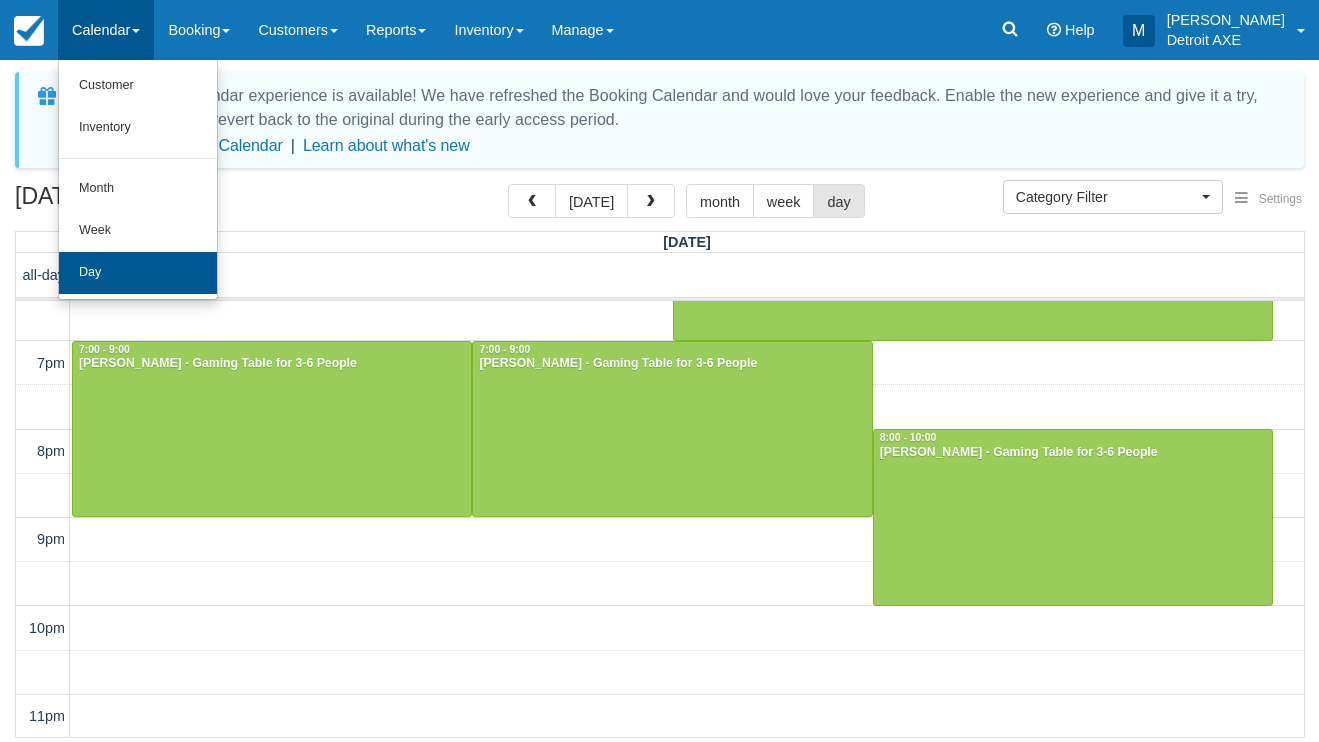 click on "Day" at bounding box center [138, 273] 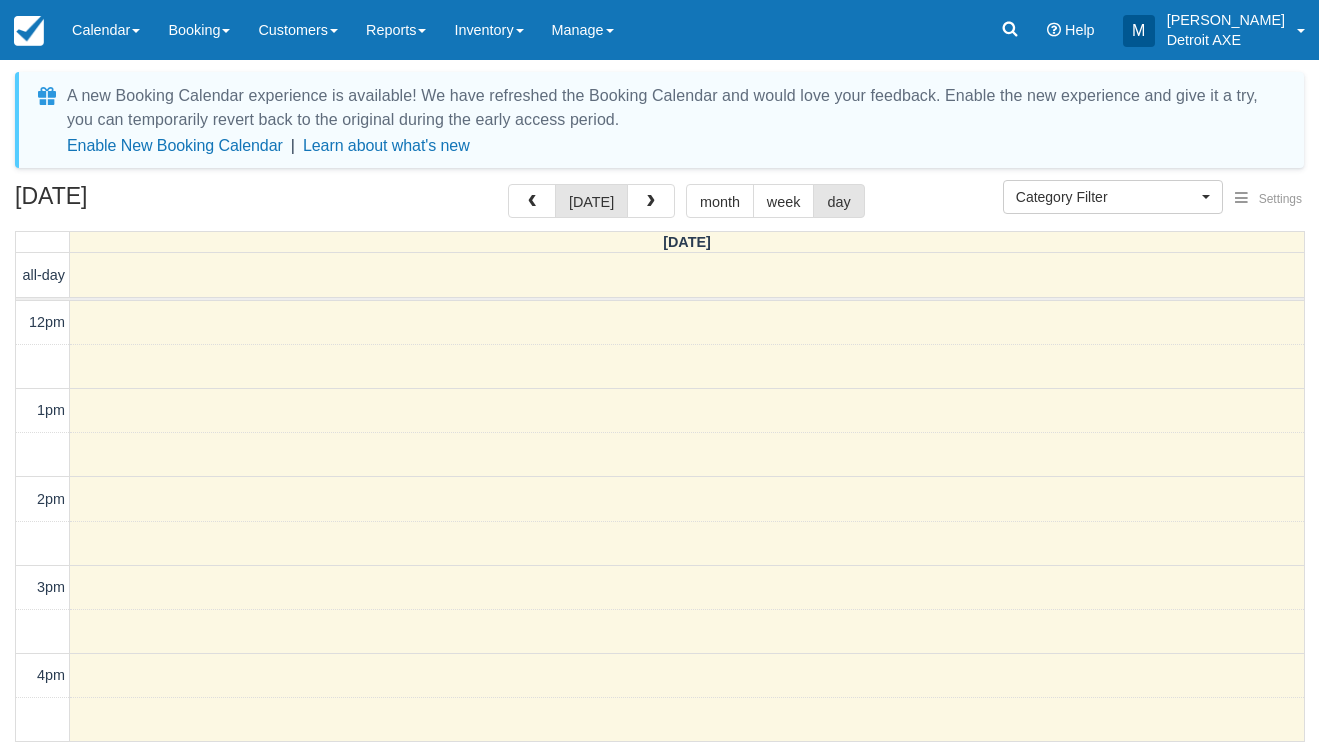 select 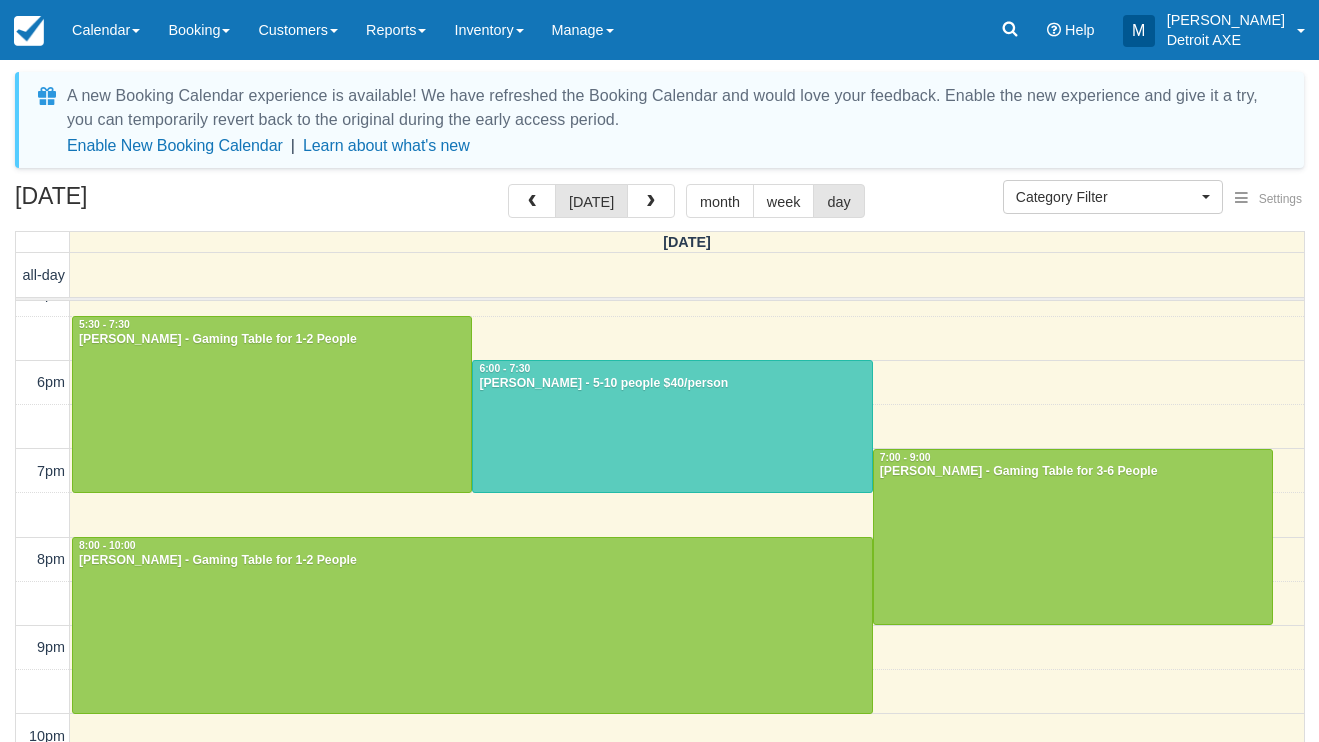 click on "A new Booking Calendar experience is available!   We have refreshed the Booking Calendar and would love your feedback. Enable the new experience and give it a try, you can temporarily revert back to the original during the early access period. Enable New Booking Calendar | Learn about what's new
Settings
Show Events
Show Booking Details
Help
iCal
Category Filter   Toast Transaction Mirroring Bingo Brunch! Special Event Food Package Option Fry option Detroit Axe Experience Gratuity League Block Hour Long Axe Throwing AXe Throwing Gift Certificates Detroit Axe League Darts Detroit Experience Inventory Controls Axe Throwing 2 Detroit AXE Food Package Detroit Axe Food Packages Gaming Table Retail Add On The Detroit Axe Experience 2 Tournaments
Toast Transaction Mirroring Bingo Brunch! Special Event Food Package Option Fry option Gratuity" at bounding box center (659, 461) 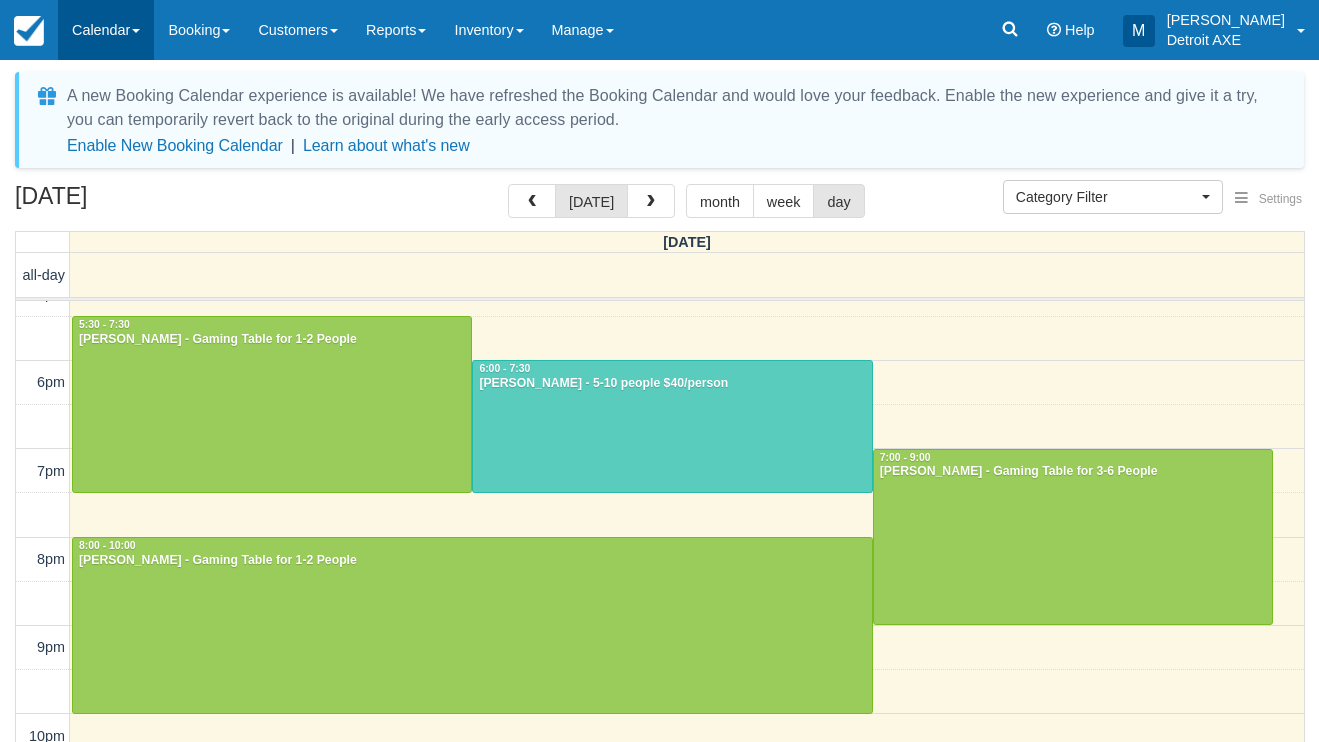 click on "Calendar" at bounding box center (106, 30) 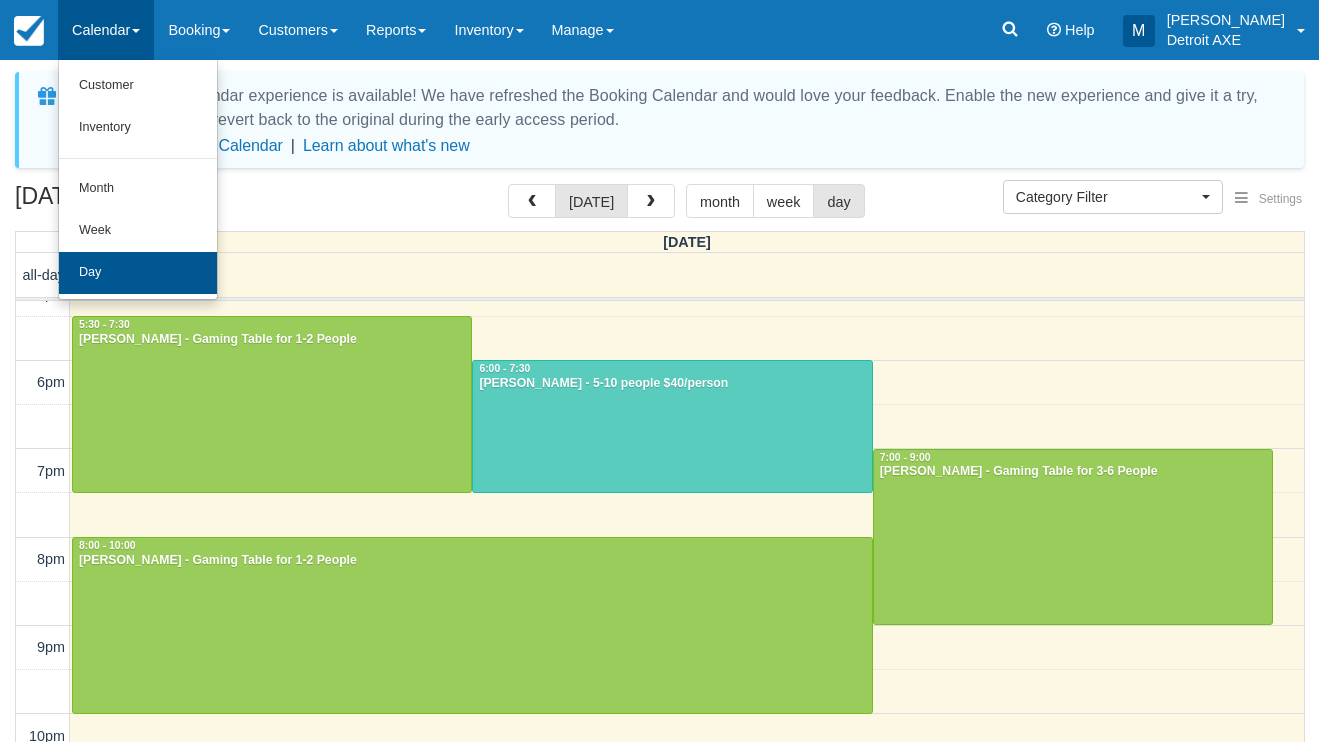 click on "Day" at bounding box center [138, 273] 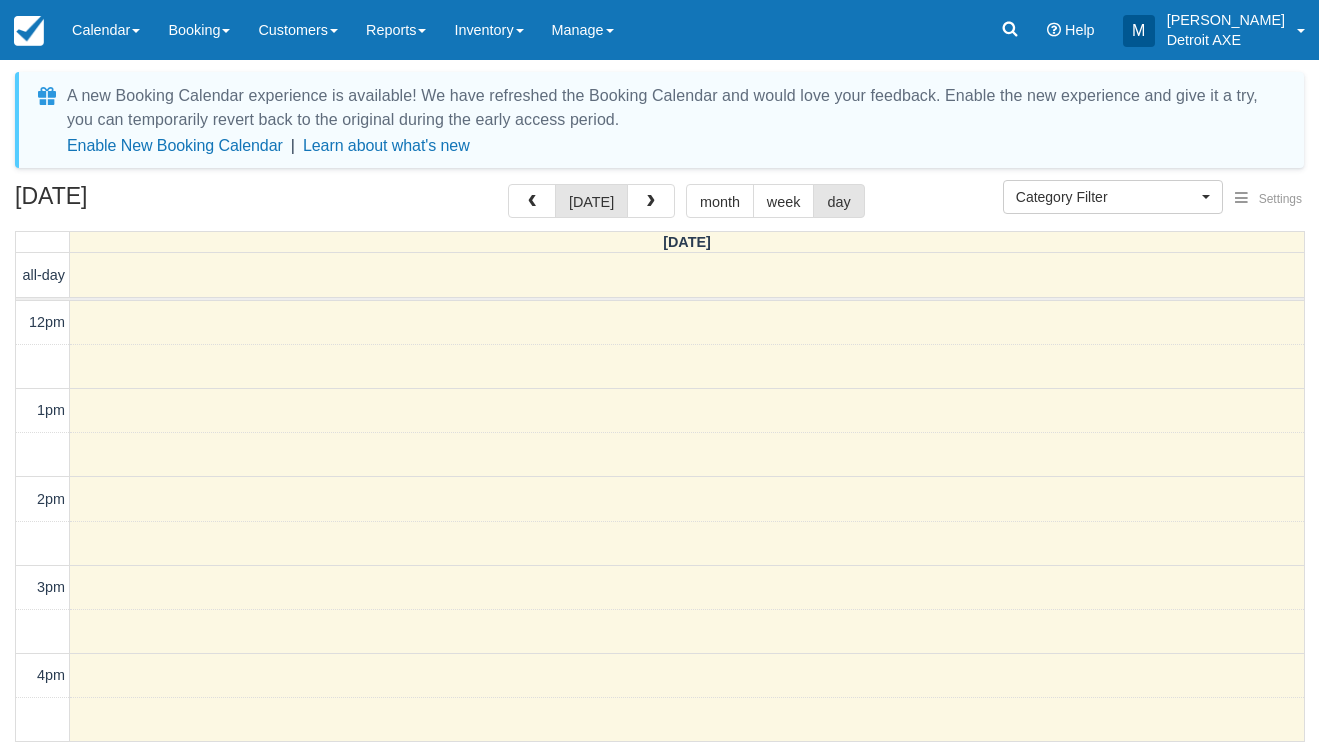 select 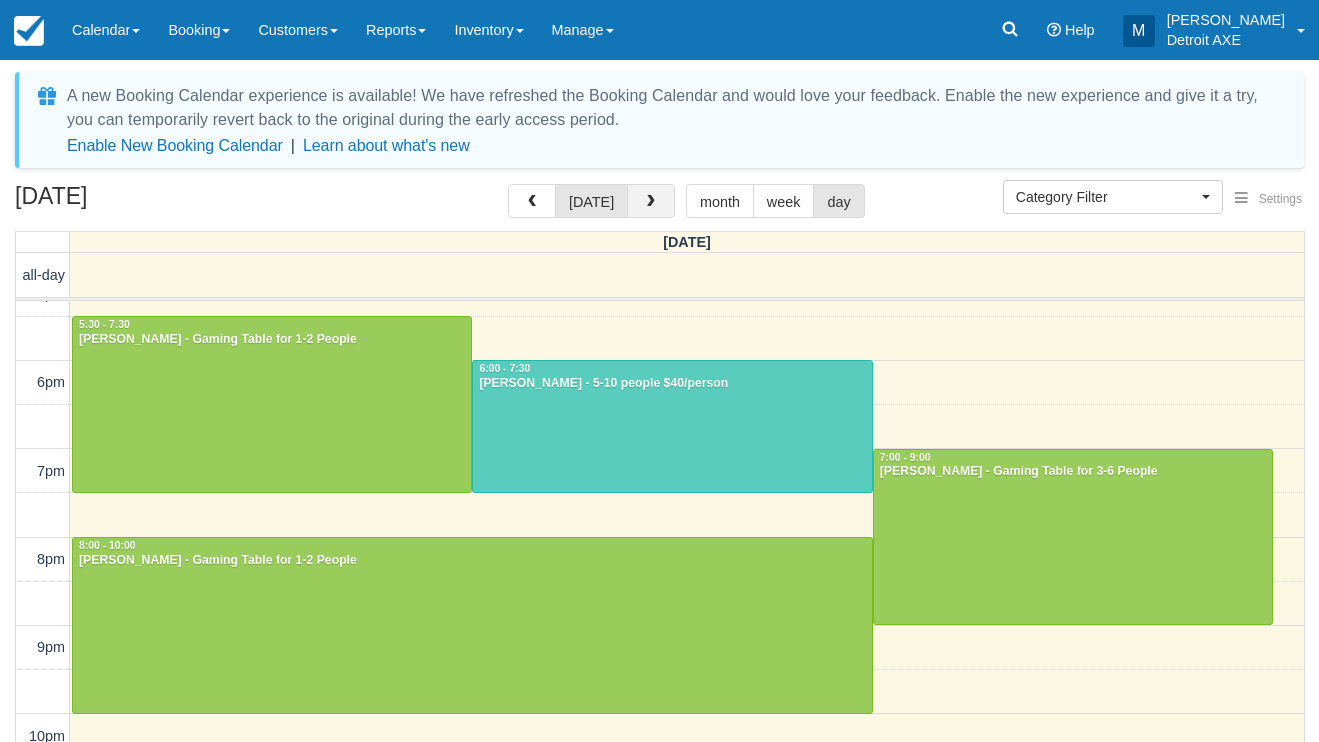 click at bounding box center [651, 201] 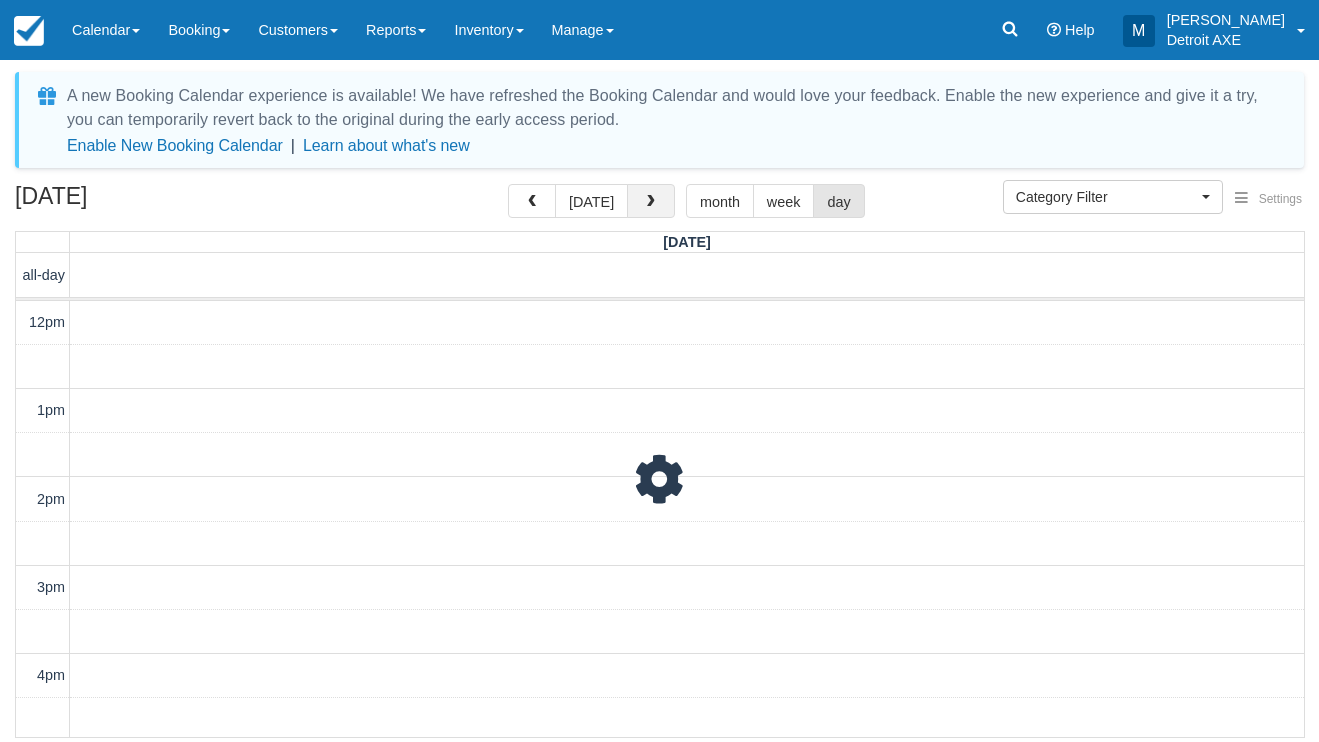 scroll, scrollTop: 578, scrollLeft: 0, axis: vertical 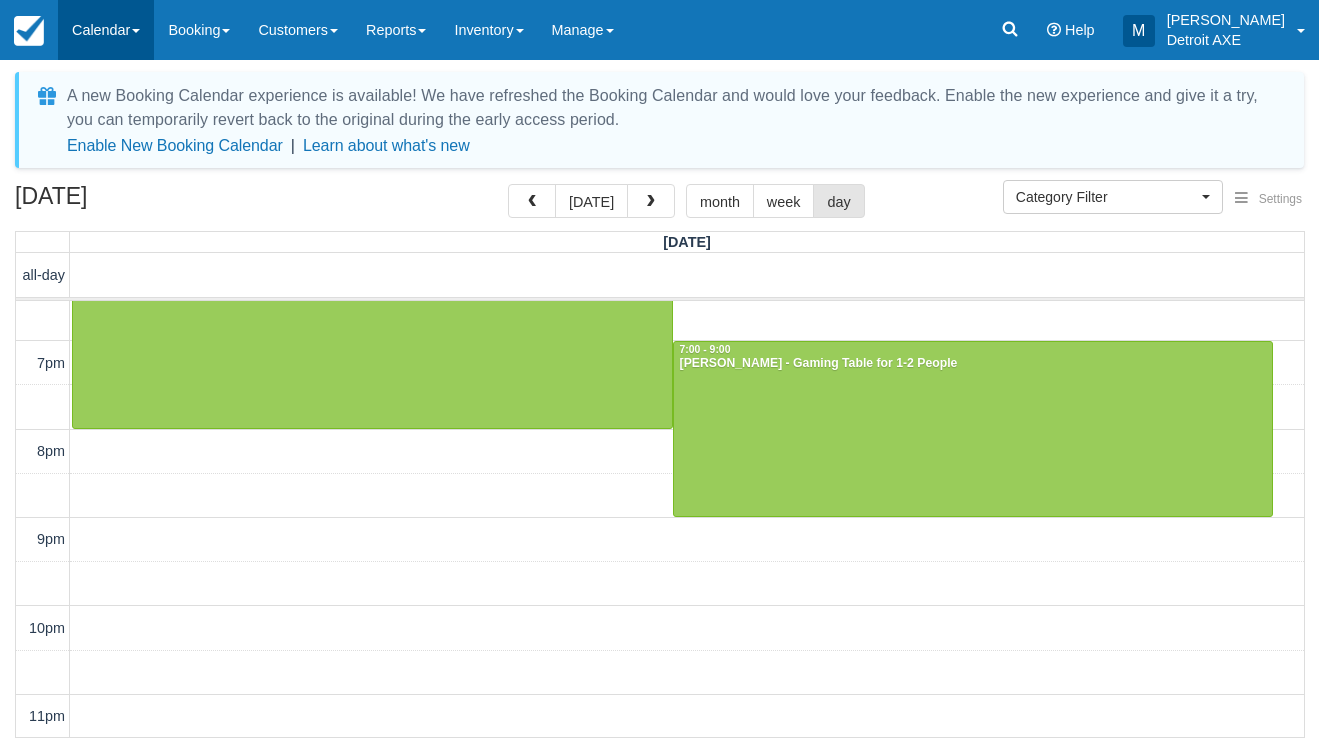 click on "Calendar" at bounding box center [106, 30] 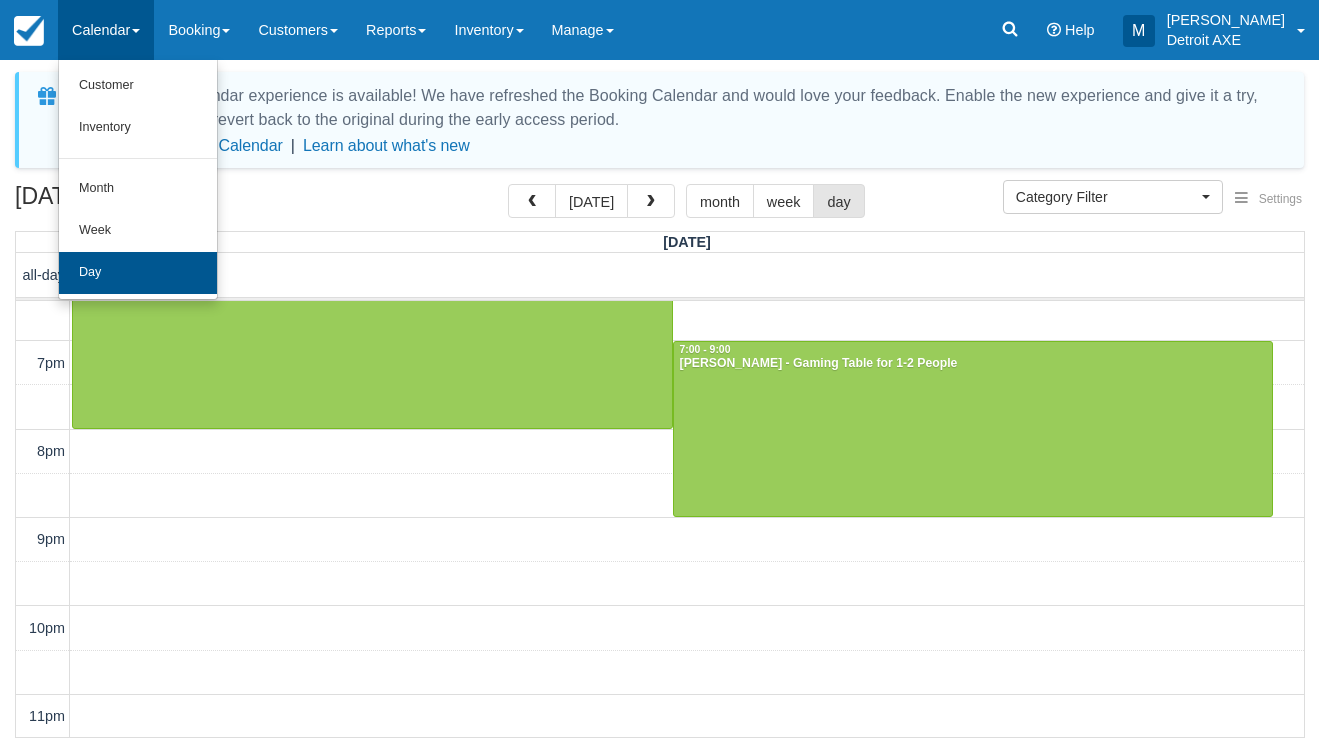 click on "Day" at bounding box center [138, 273] 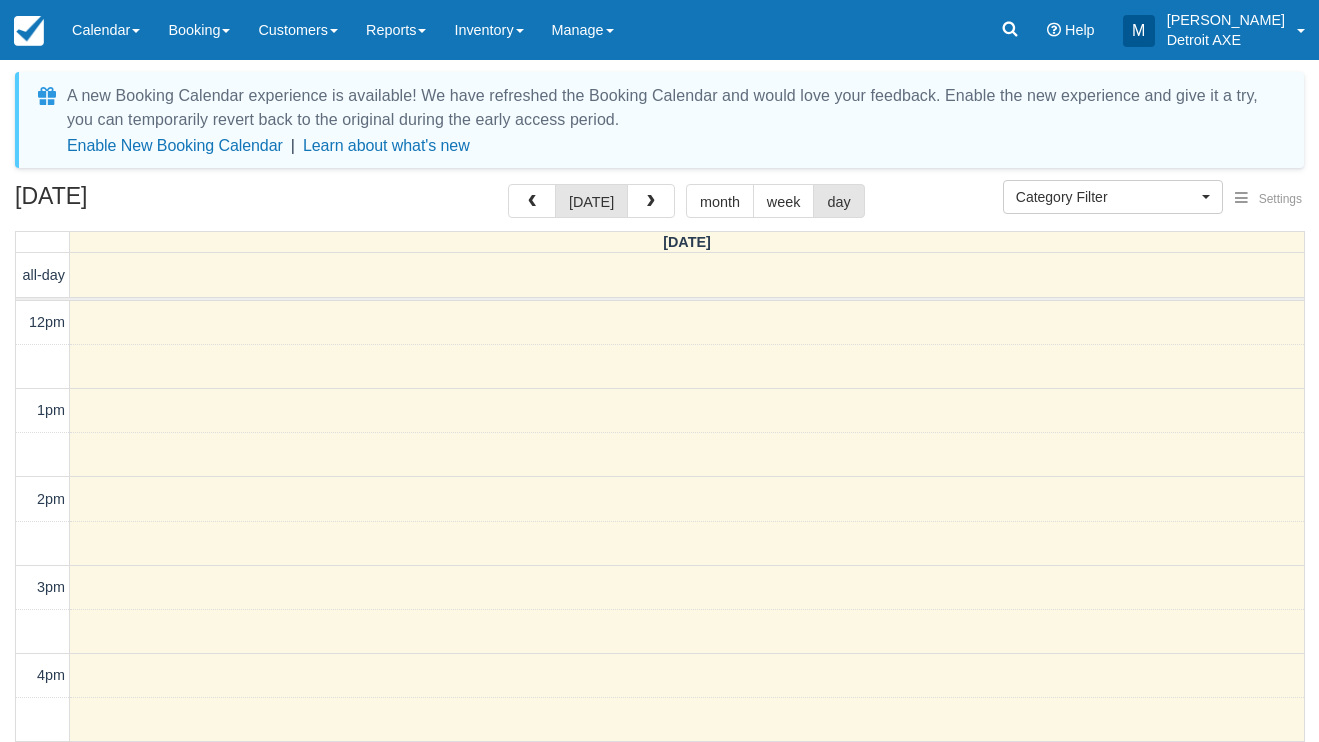 select 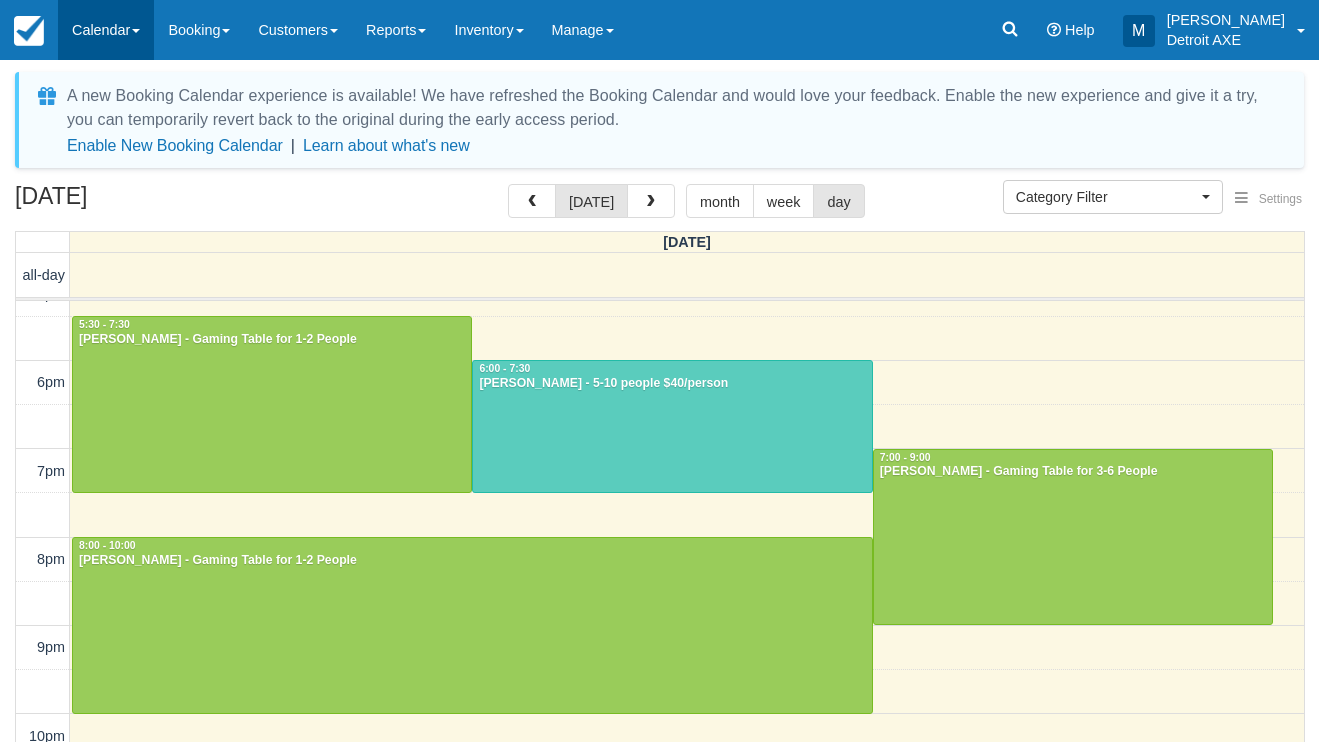 click on "Calendar" at bounding box center (106, 30) 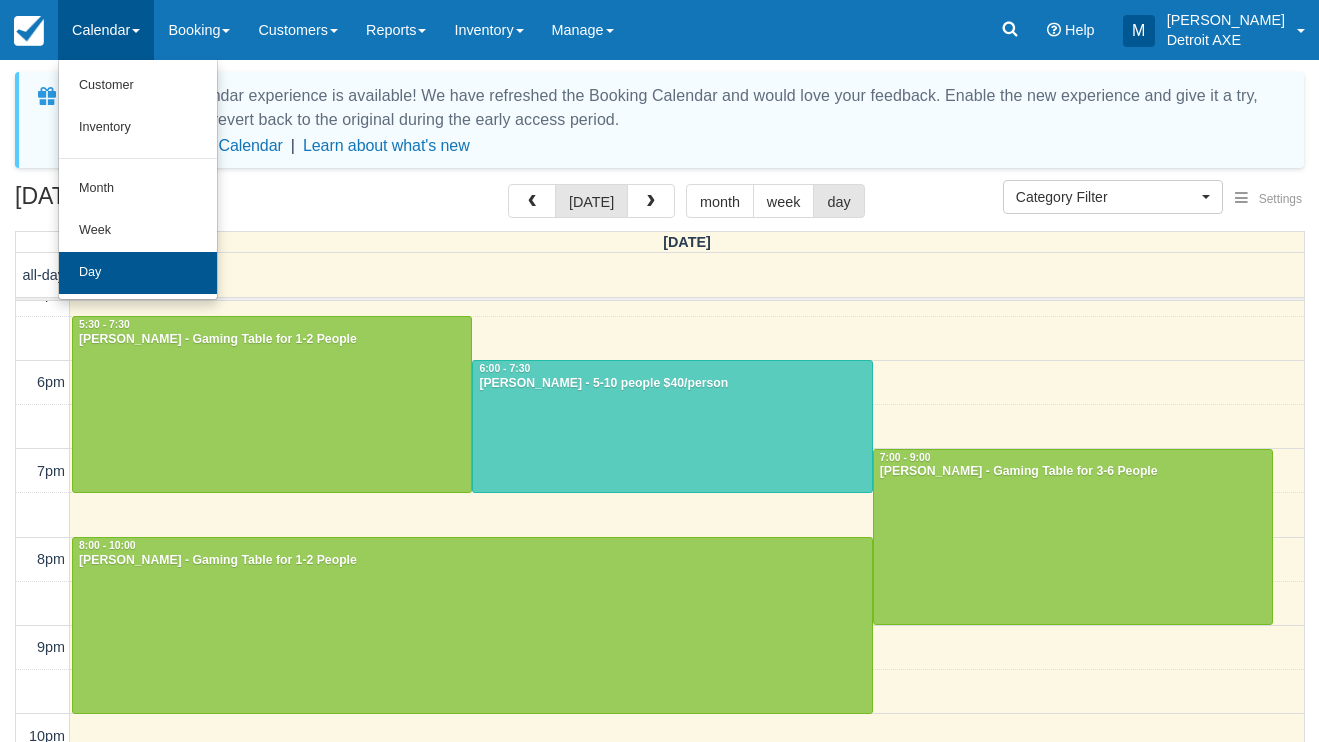 click on "Day" at bounding box center (138, 273) 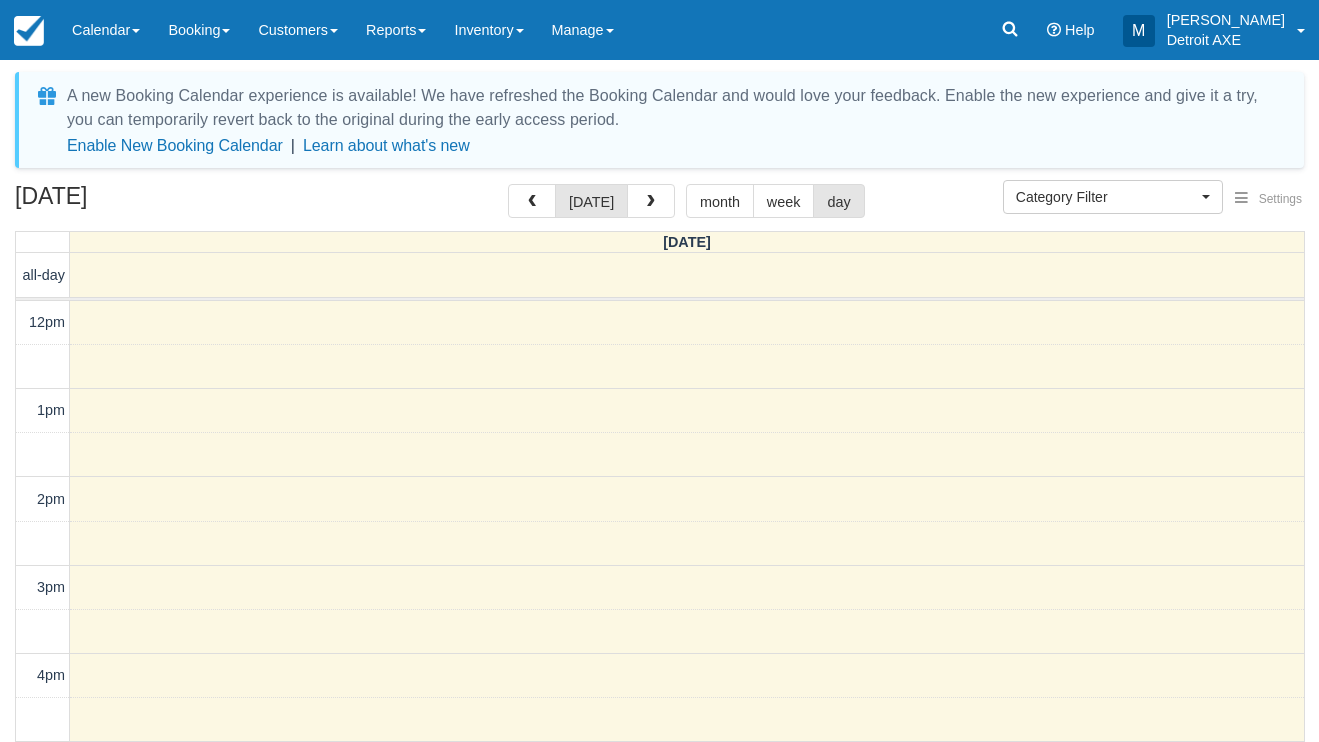 select 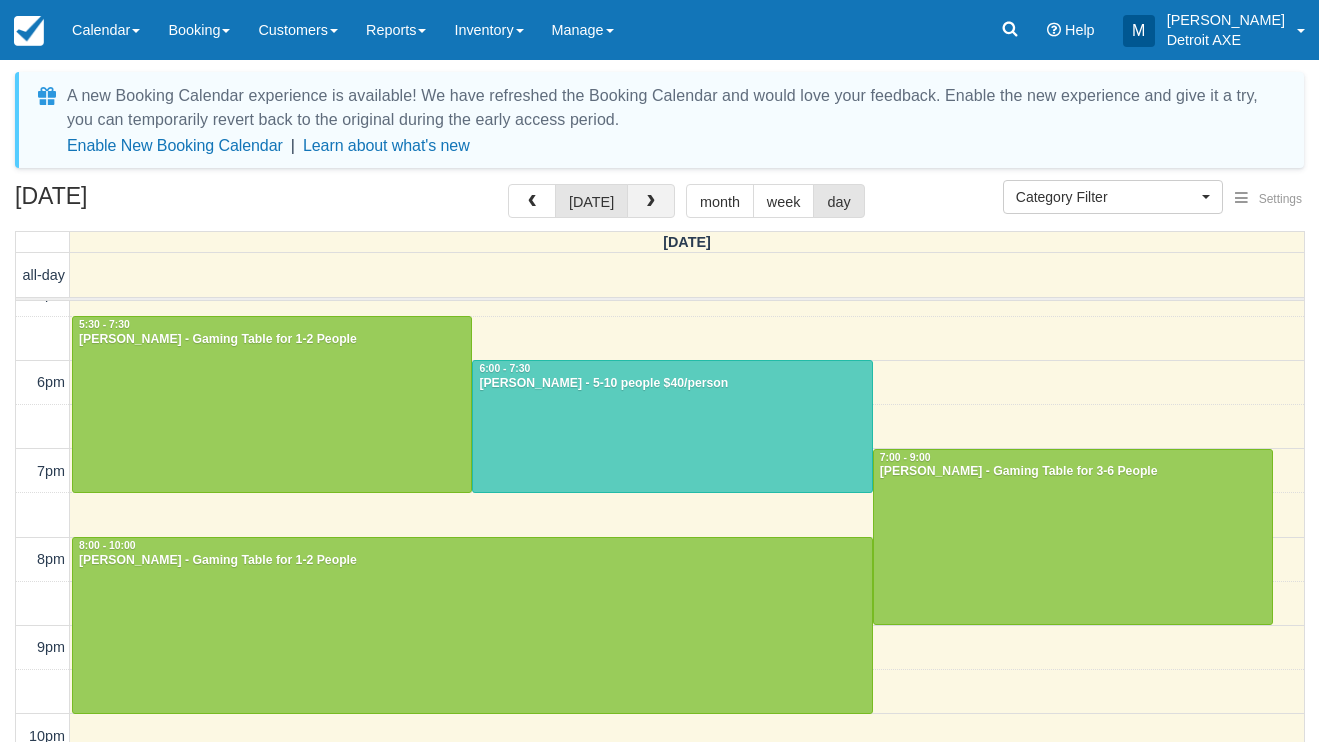 click at bounding box center (651, 202) 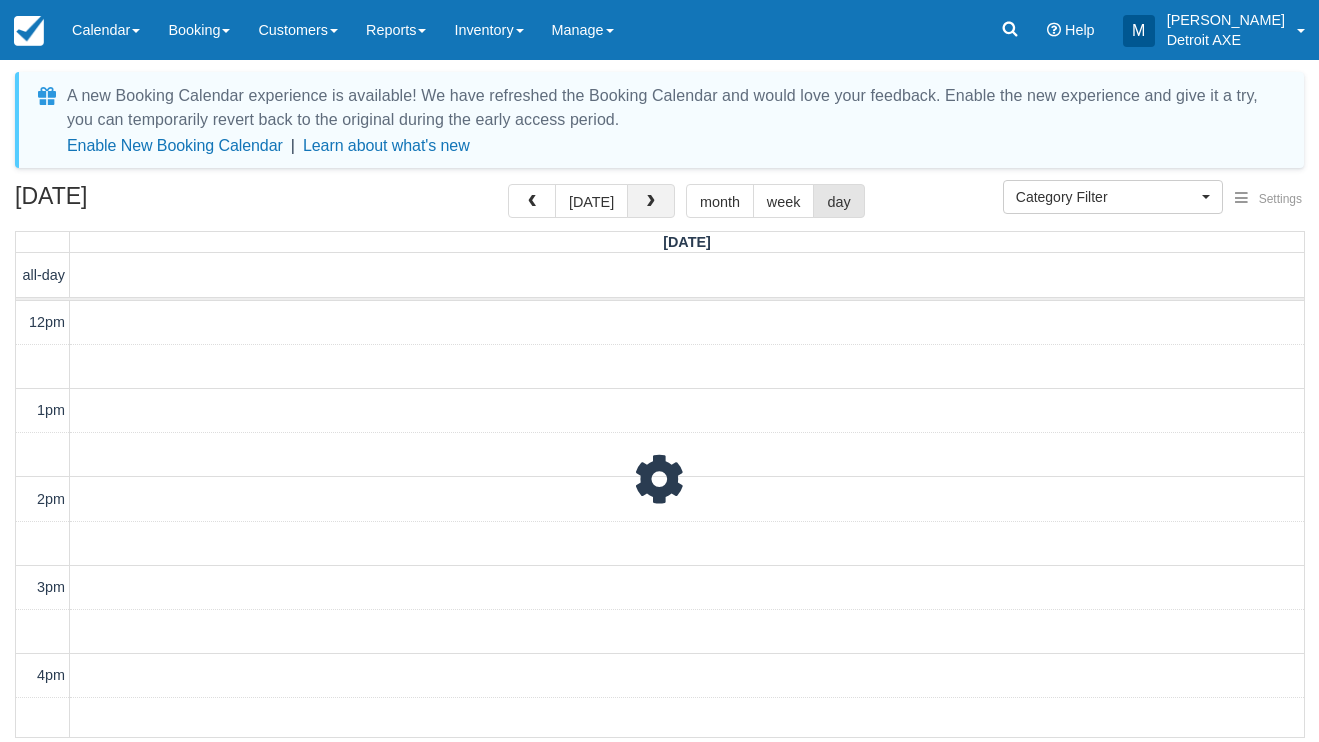 scroll, scrollTop: 578, scrollLeft: 0, axis: vertical 